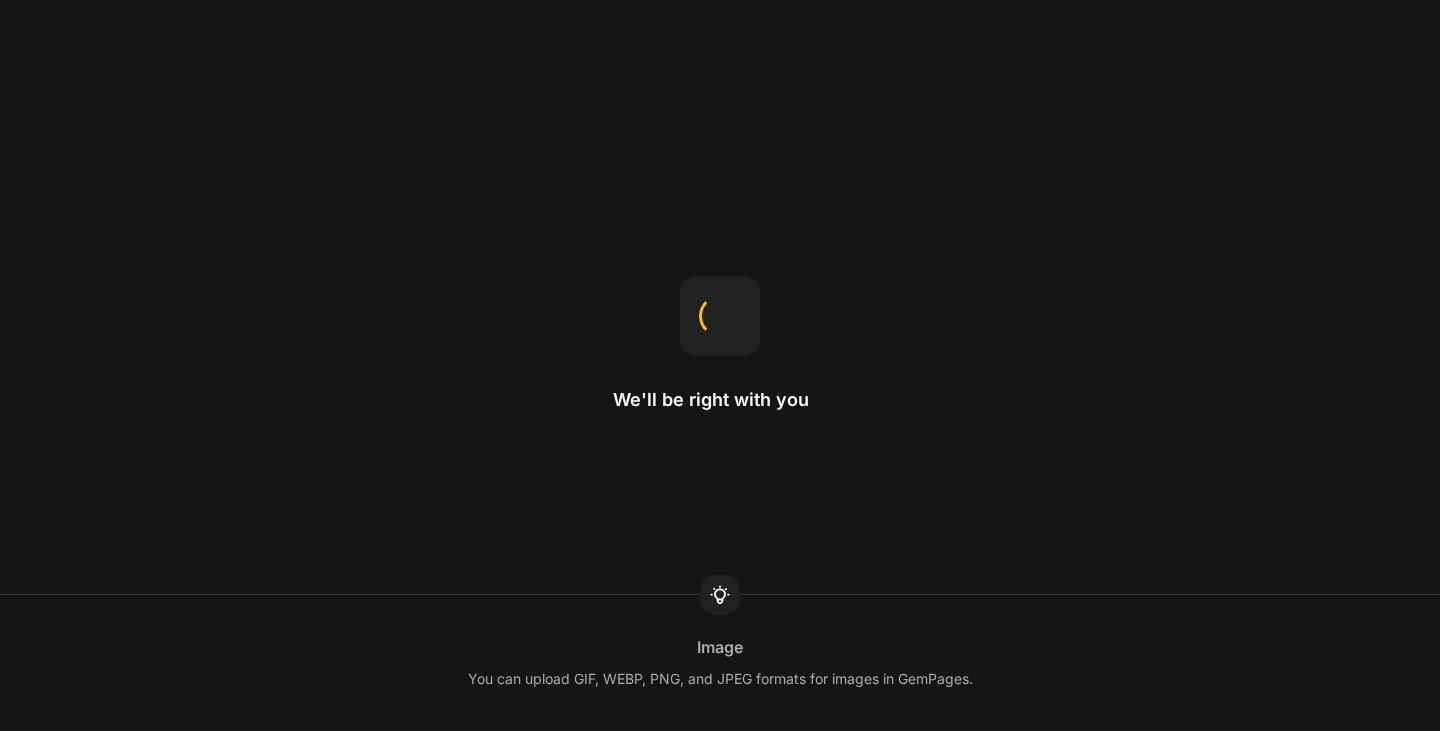 scroll, scrollTop: 0, scrollLeft: 0, axis: both 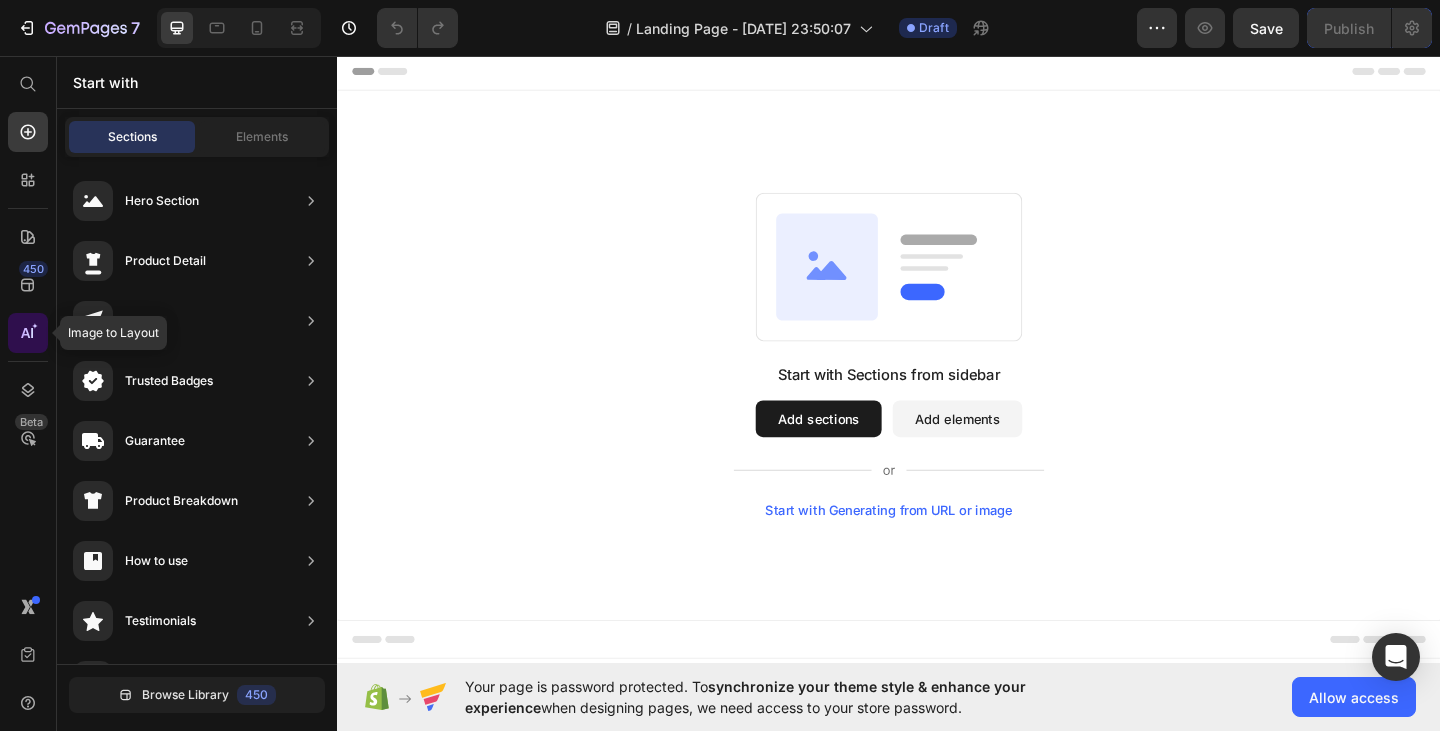 click 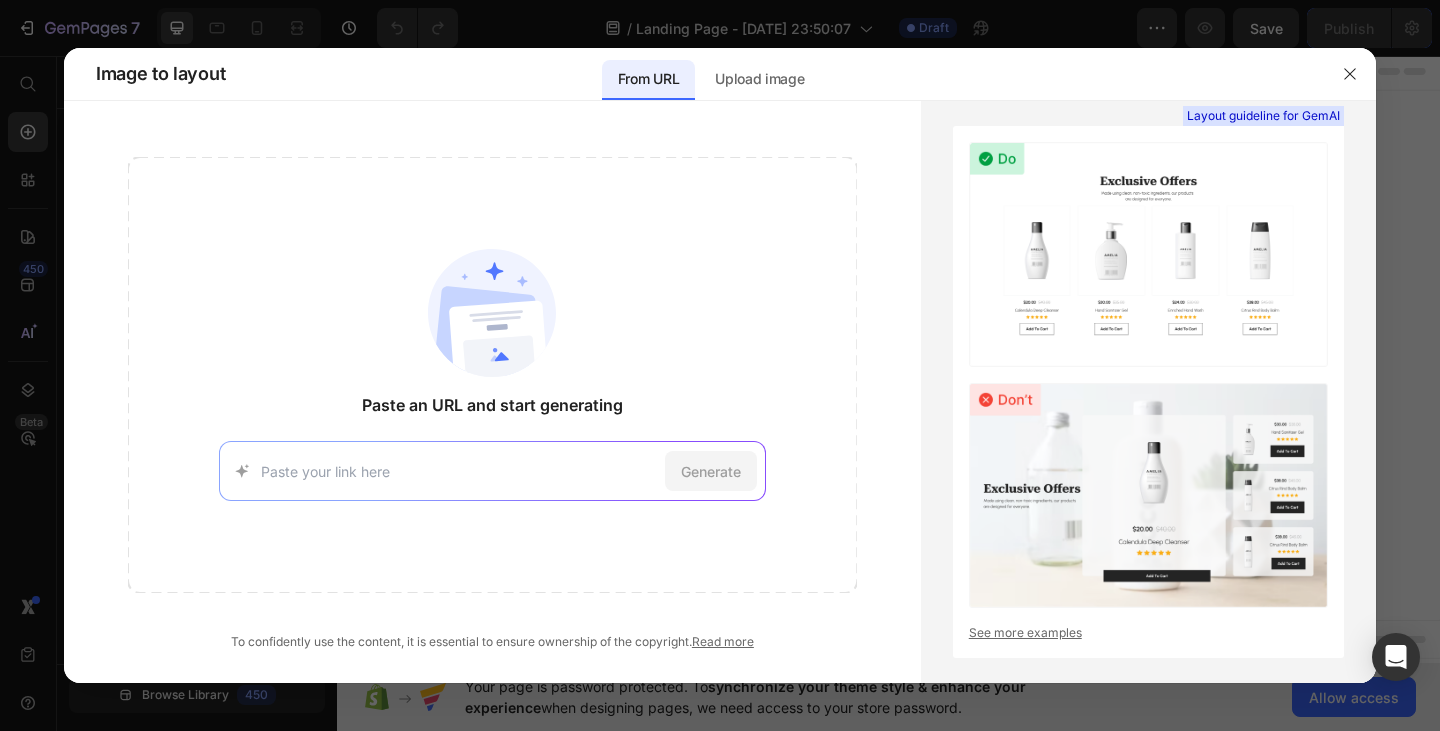 type on "https://histrips.com/" 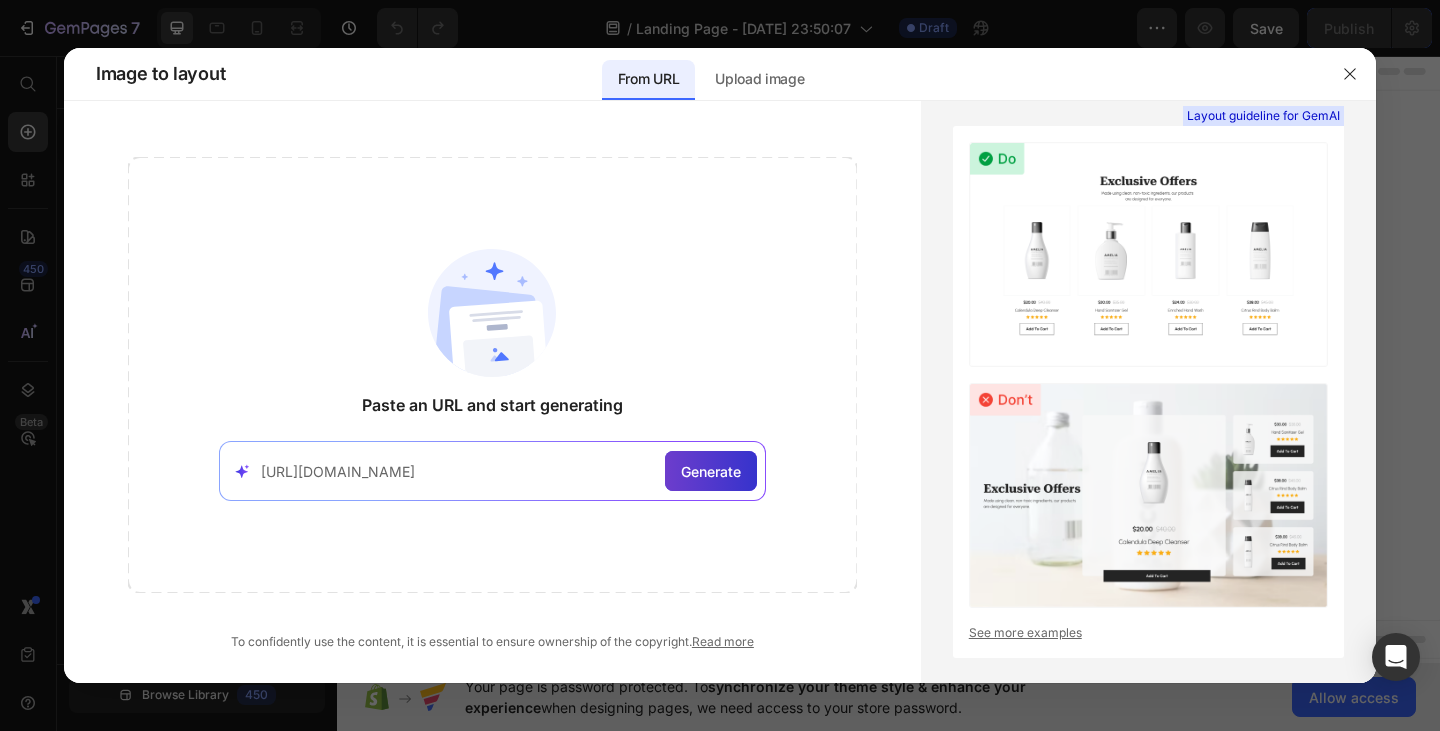 click on "Generate" 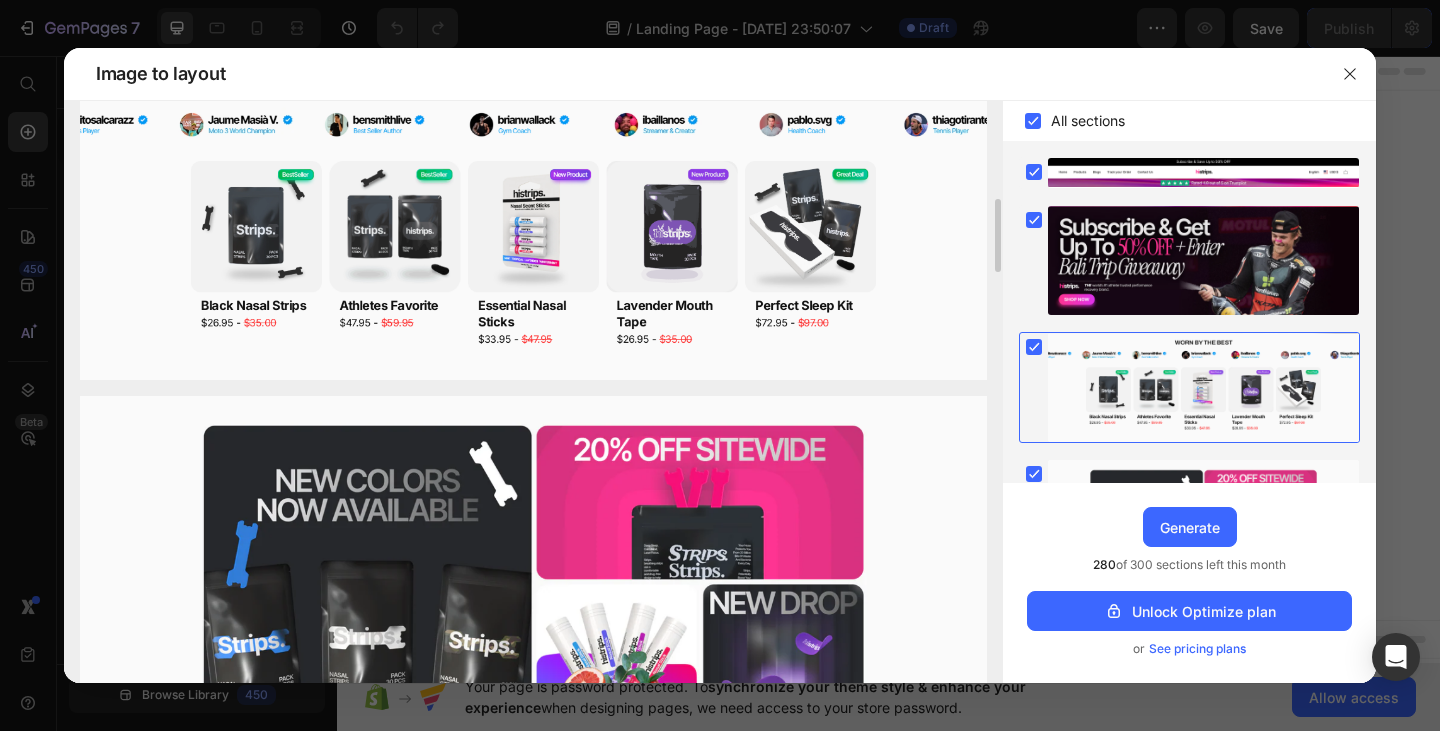 scroll, scrollTop: 736, scrollLeft: 0, axis: vertical 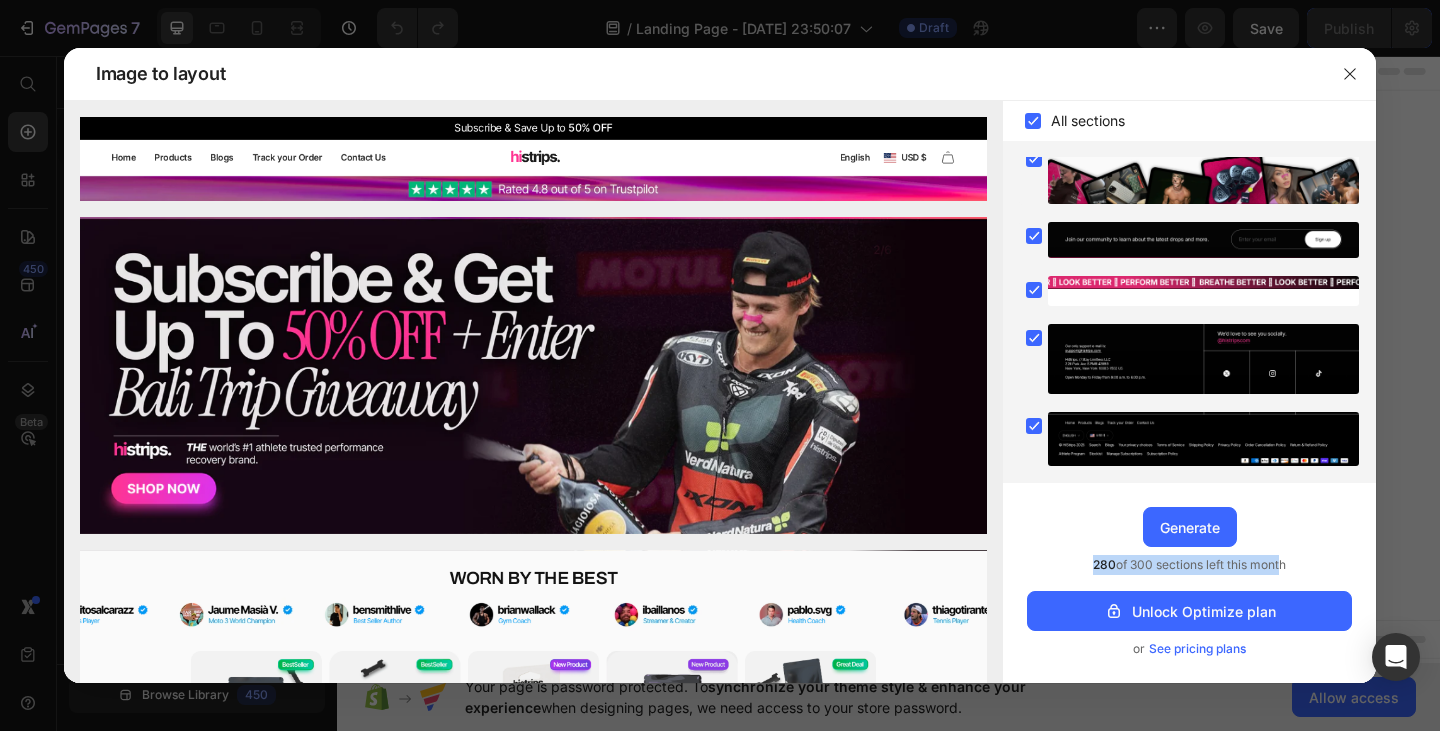 drag, startPoint x: 1084, startPoint y: 566, endPoint x: 1278, endPoint y: 567, distance: 194.00258 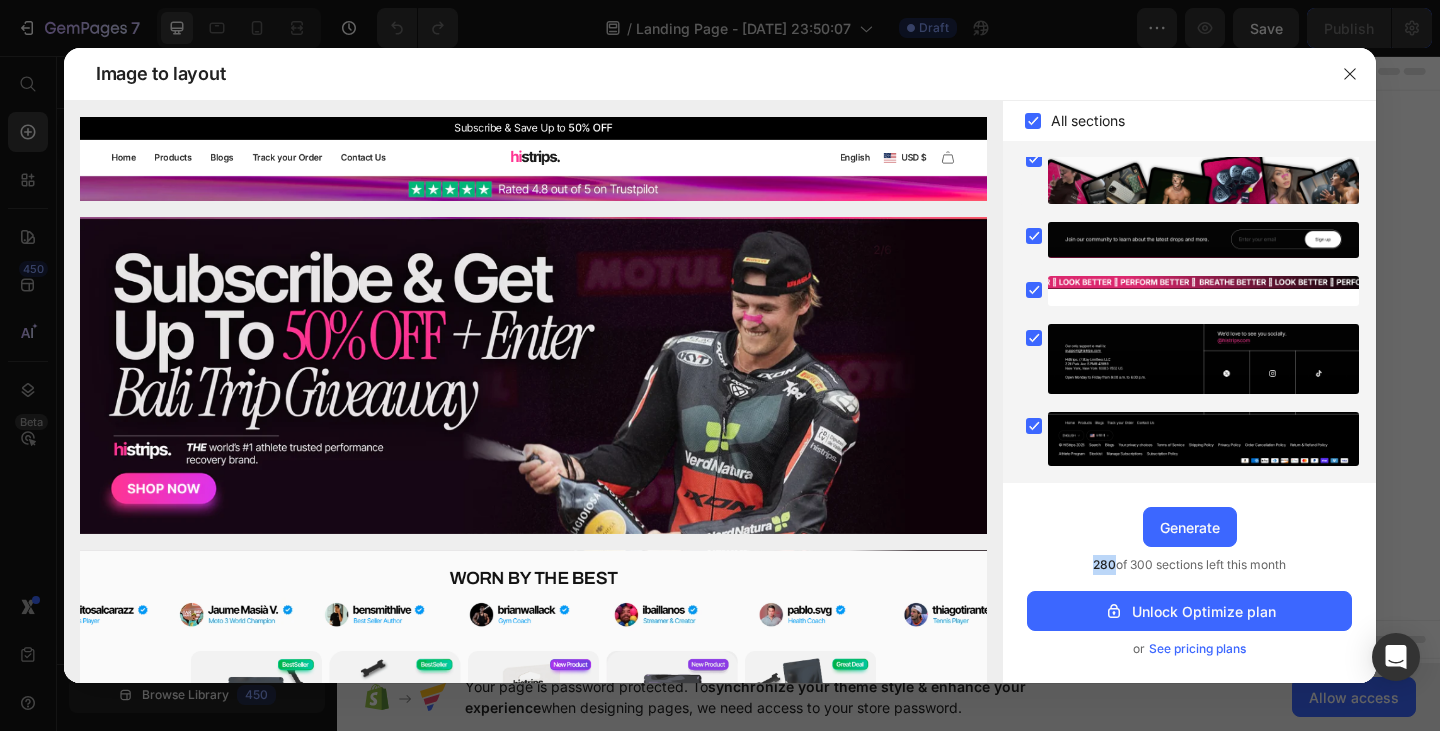 drag, startPoint x: 1088, startPoint y: 563, endPoint x: 1115, endPoint y: 565, distance: 27.073973 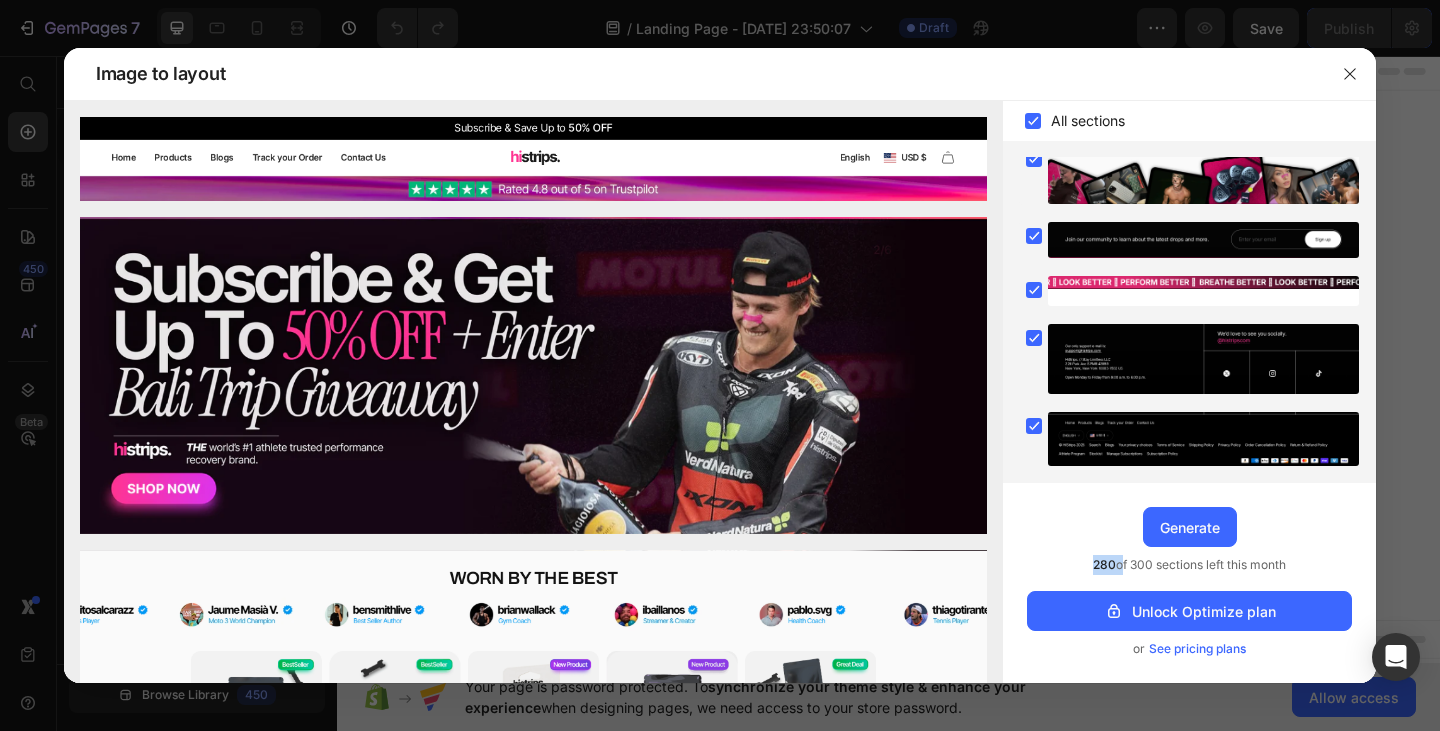 click on "280  of 300 sections left this month" 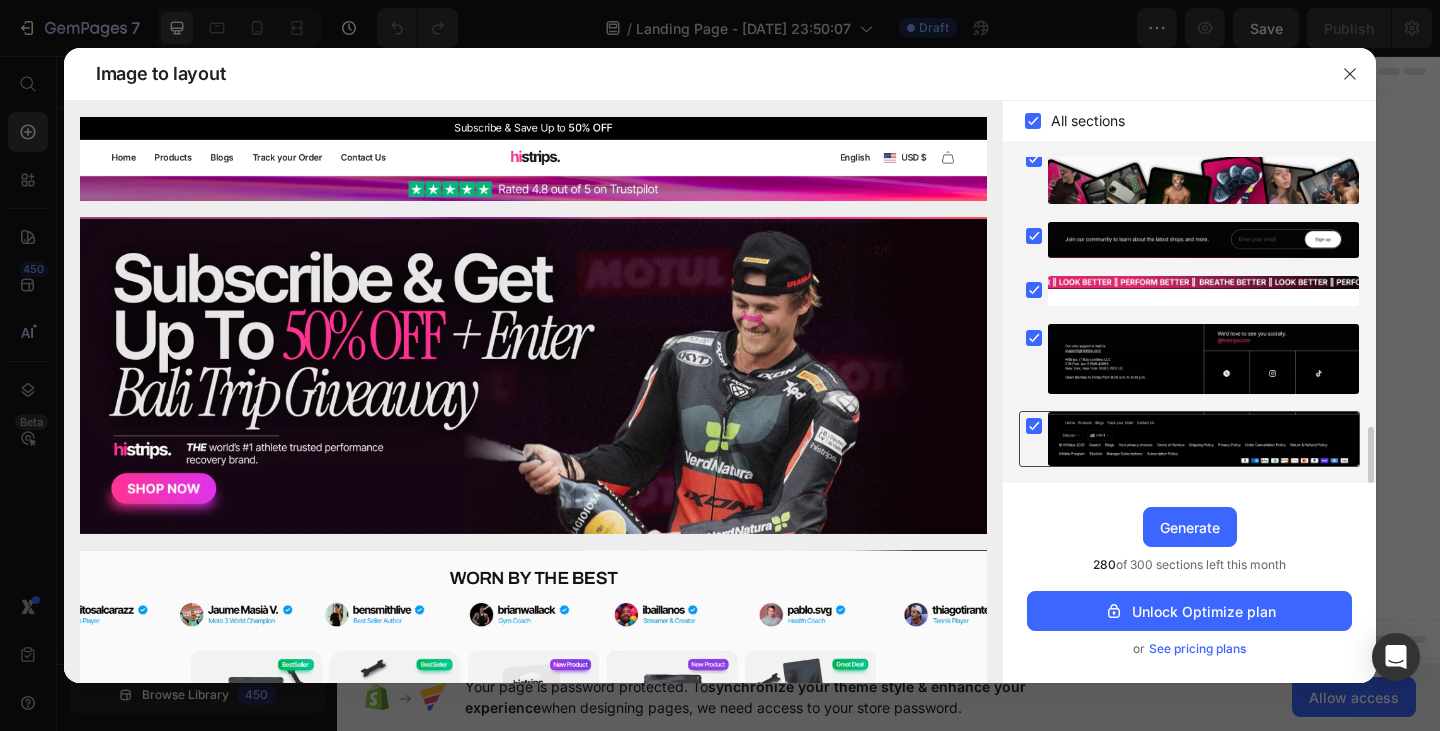 click 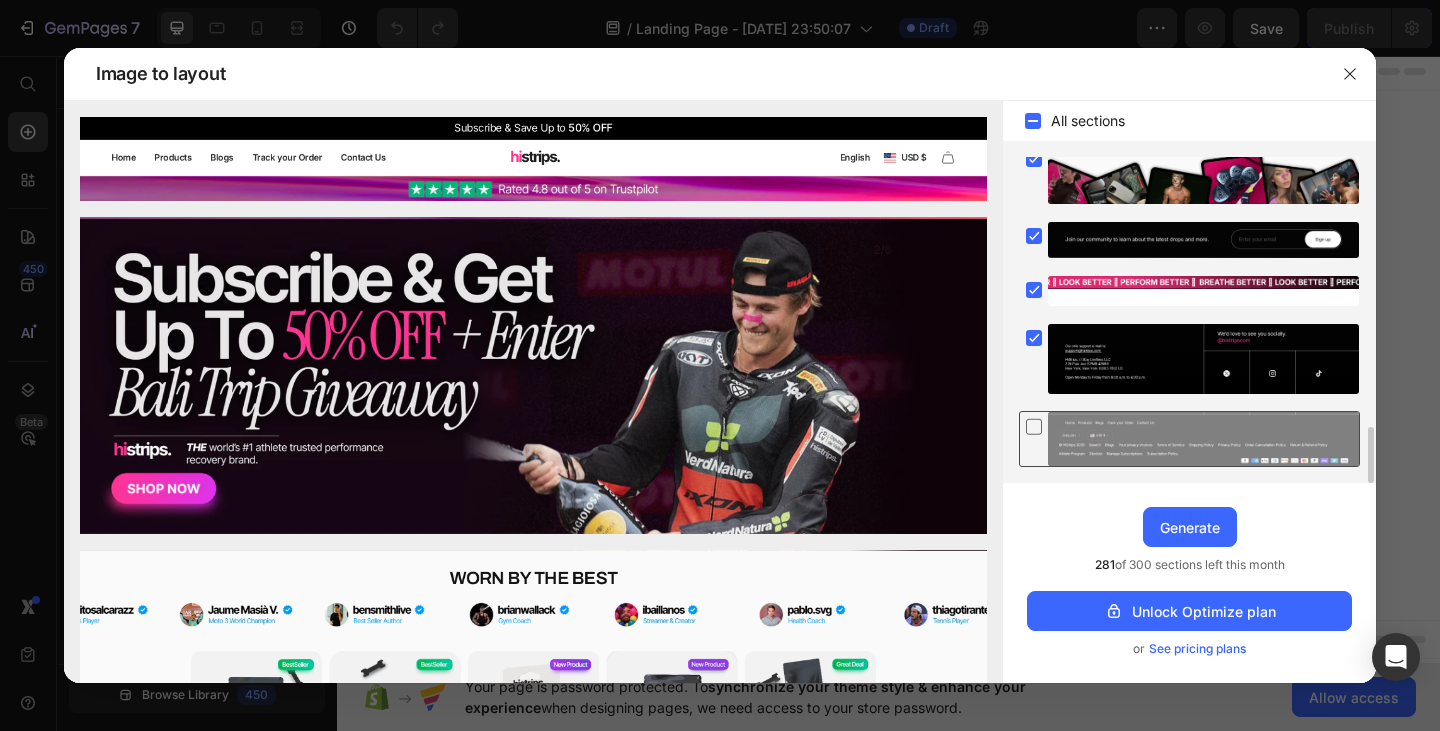 click 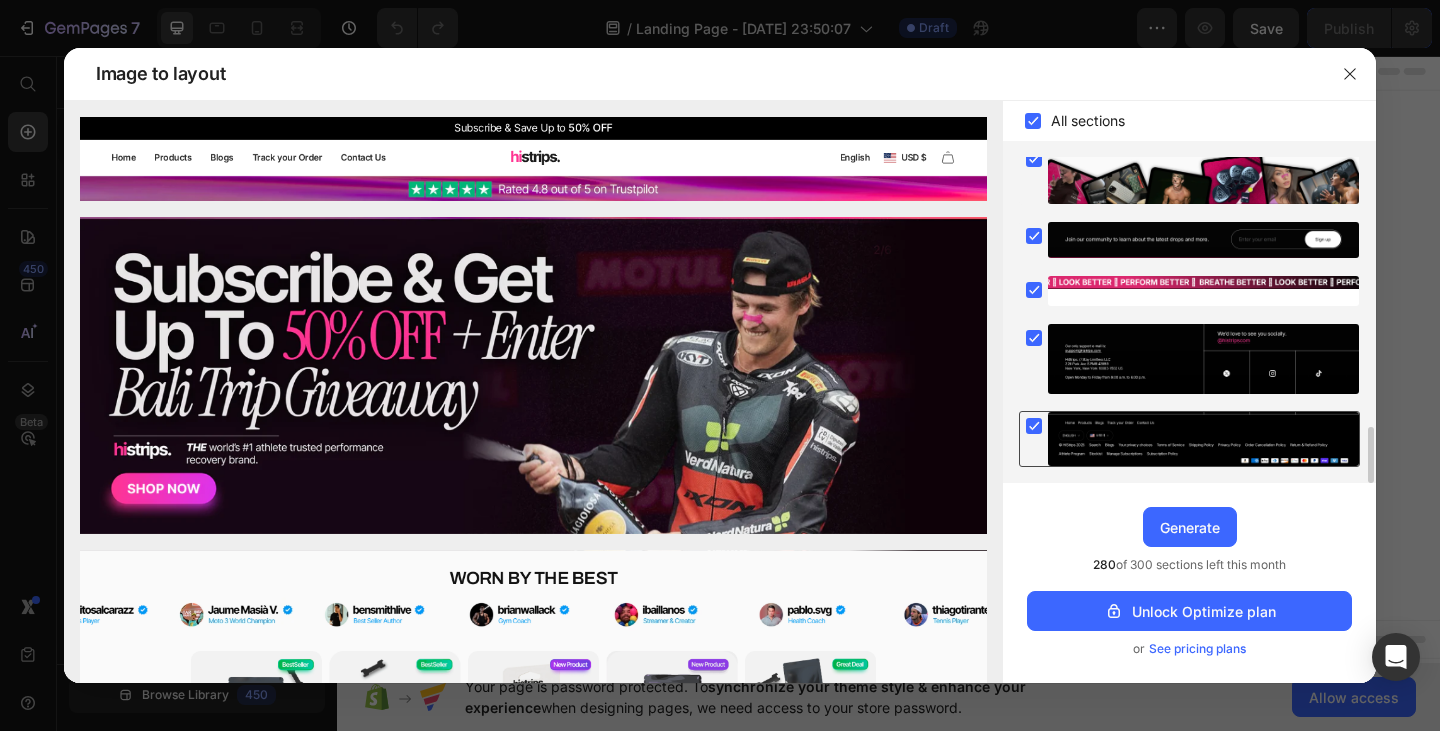 click 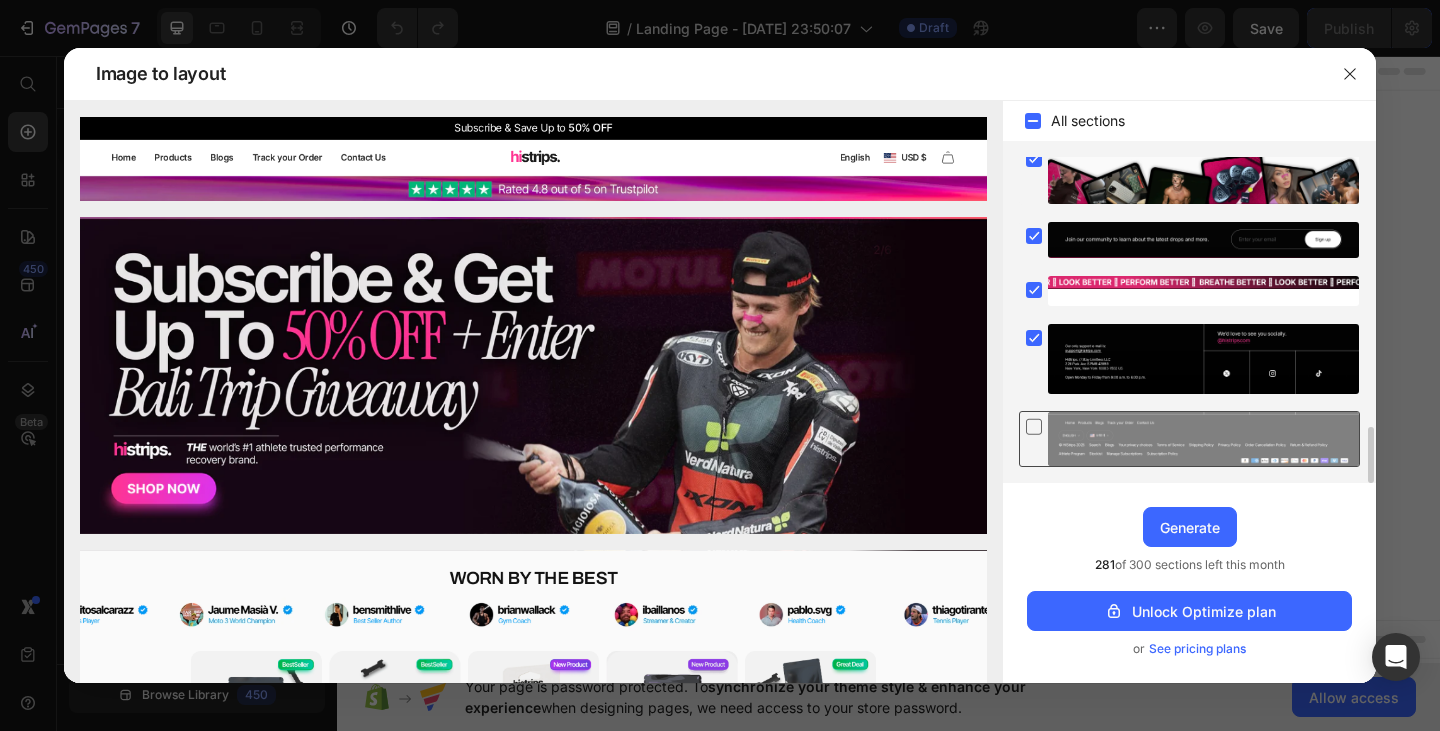 click 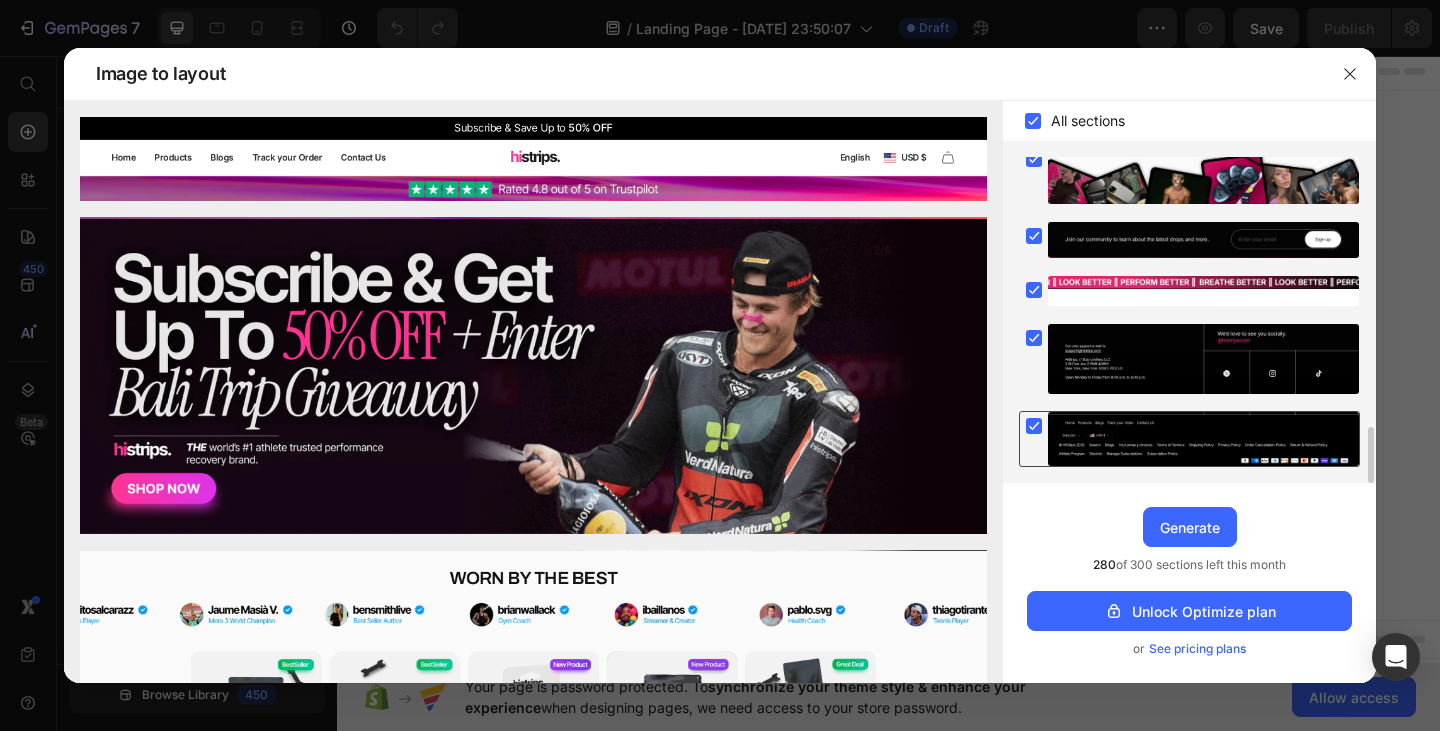 click 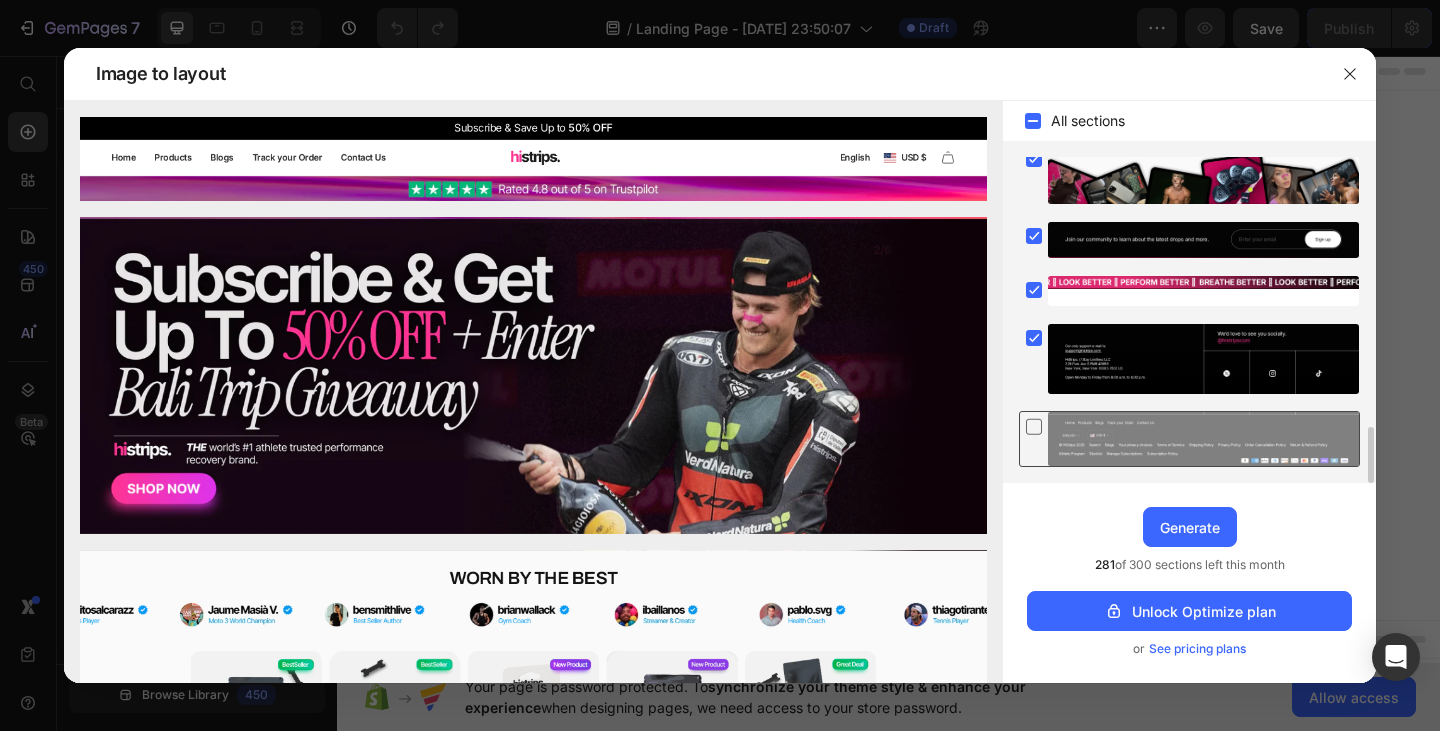 click 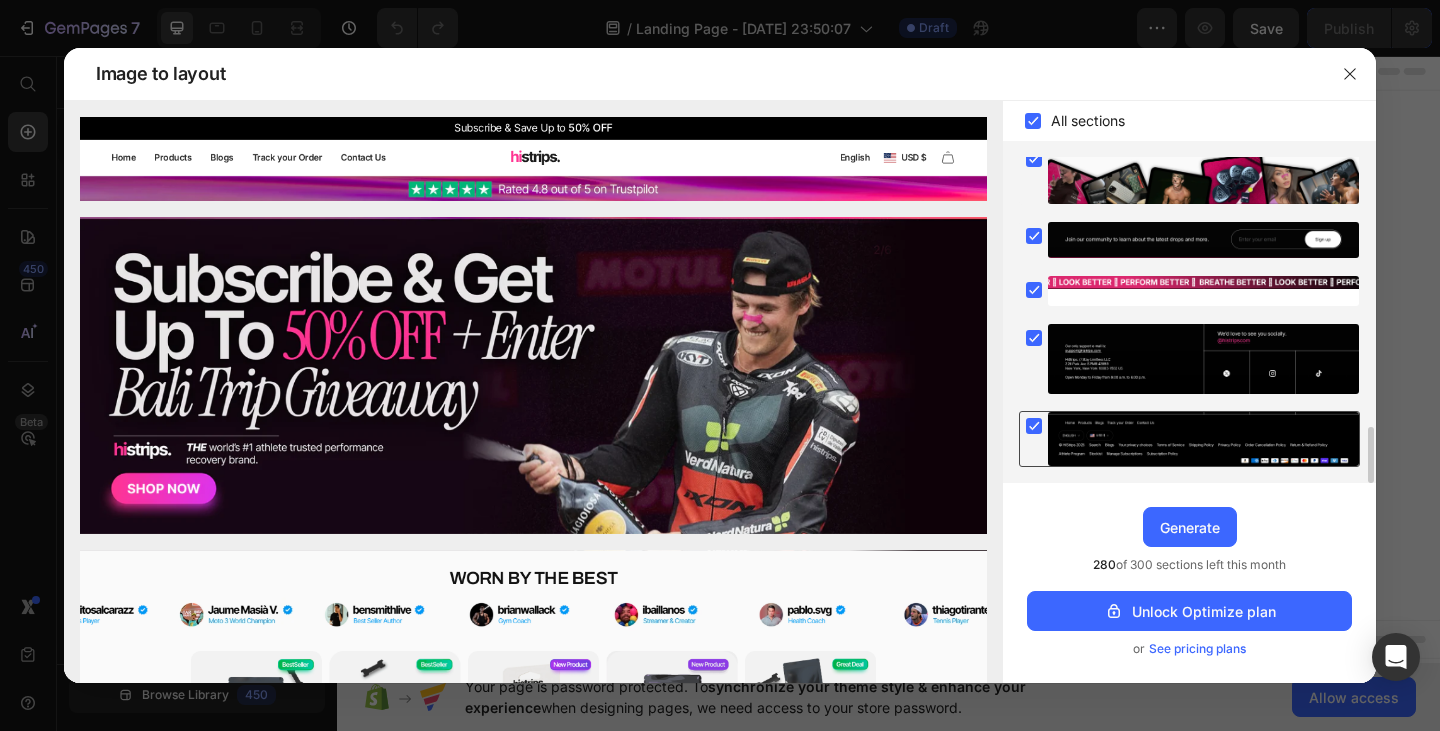 click 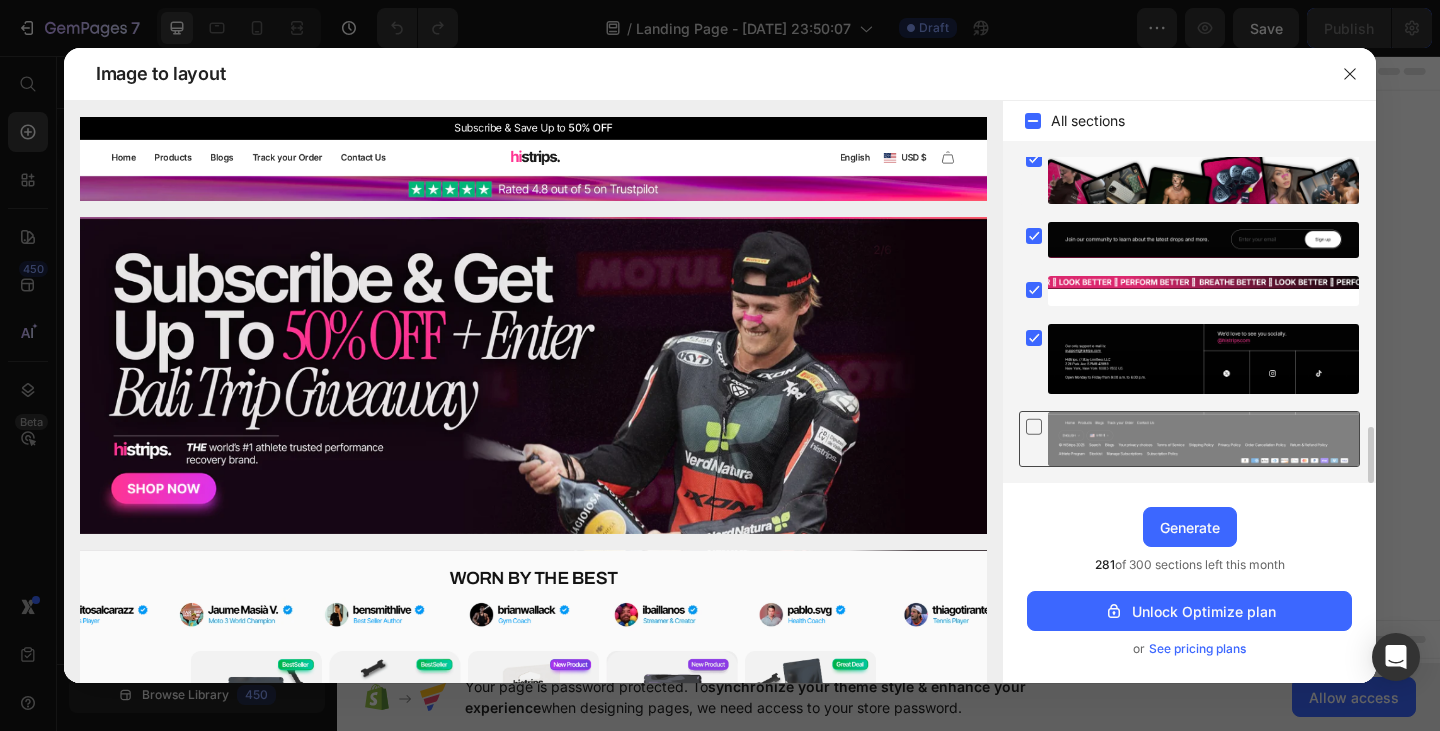 click 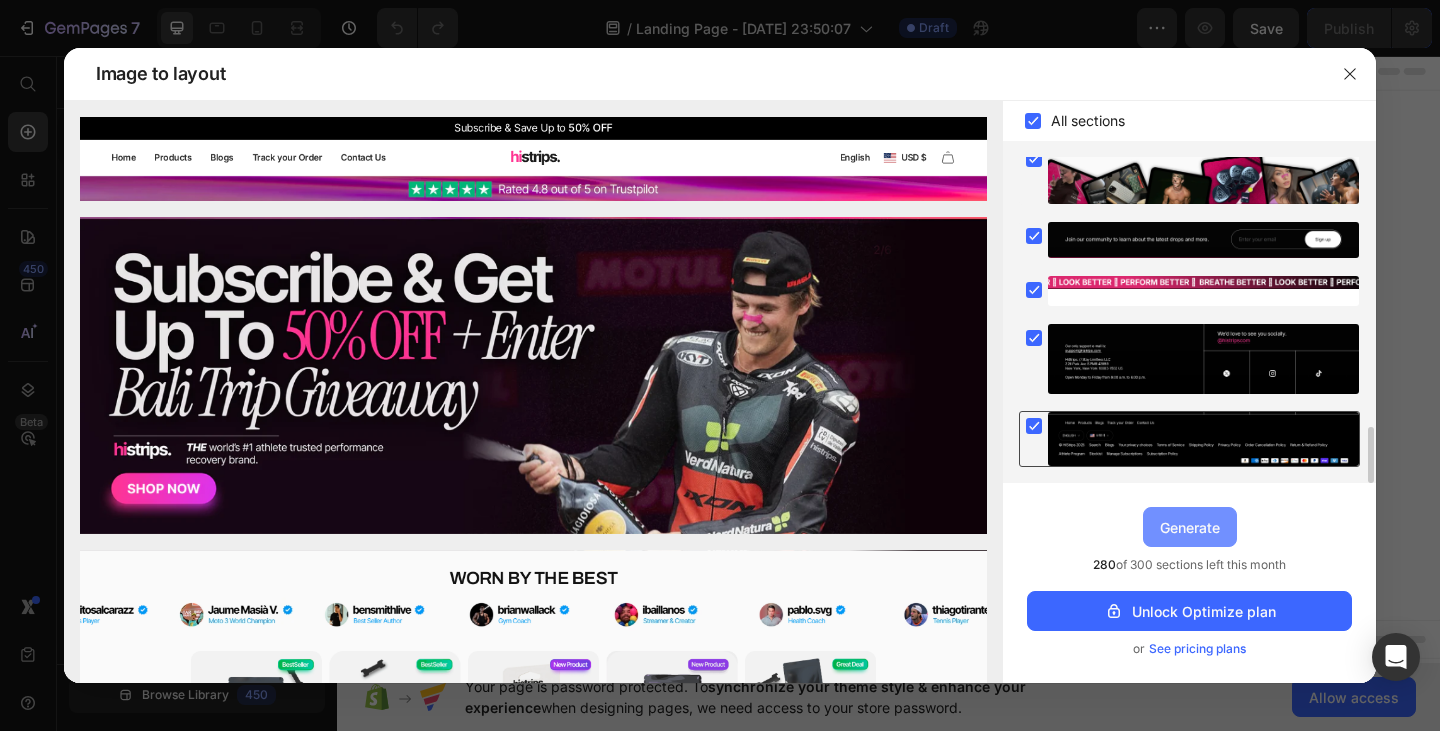click on "Generate" at bounding box center [1190, 527] 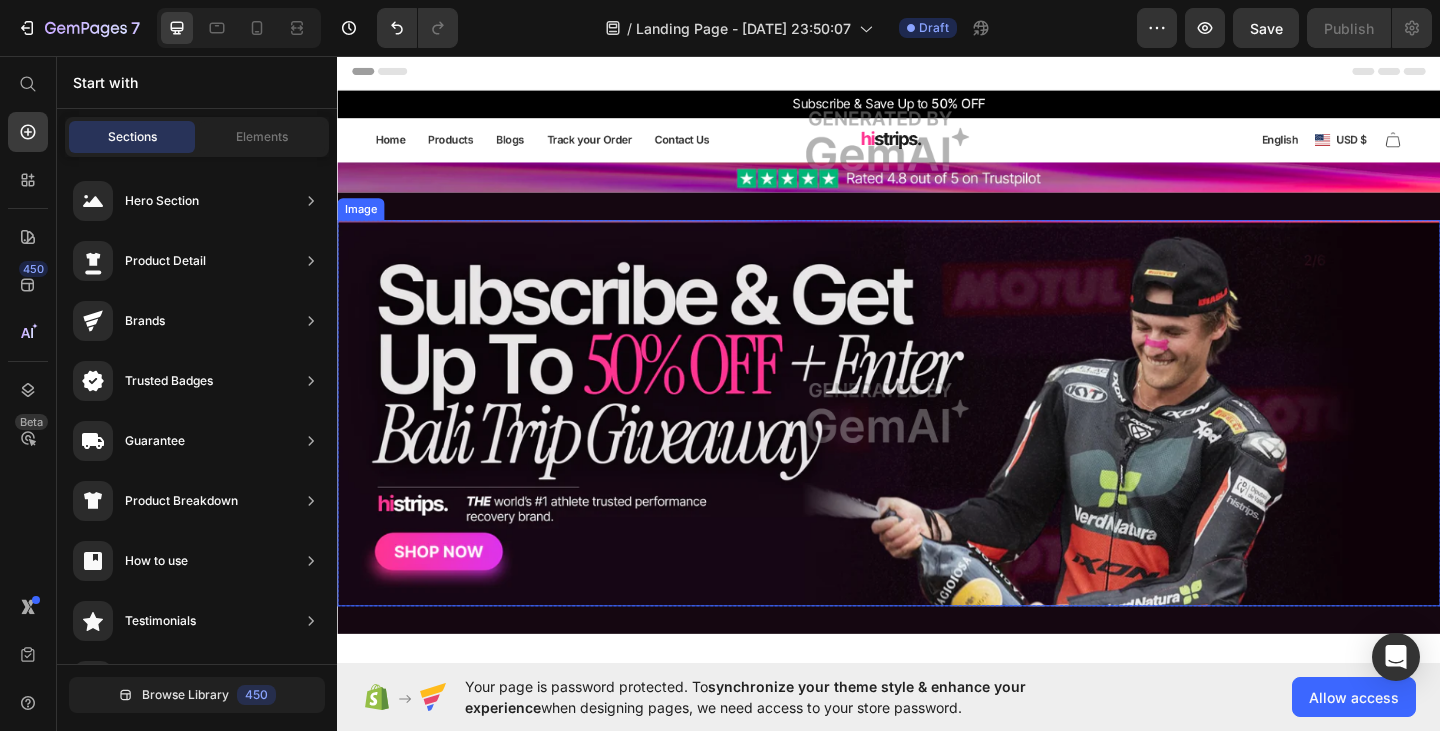 click at bounding box center [937, 445] 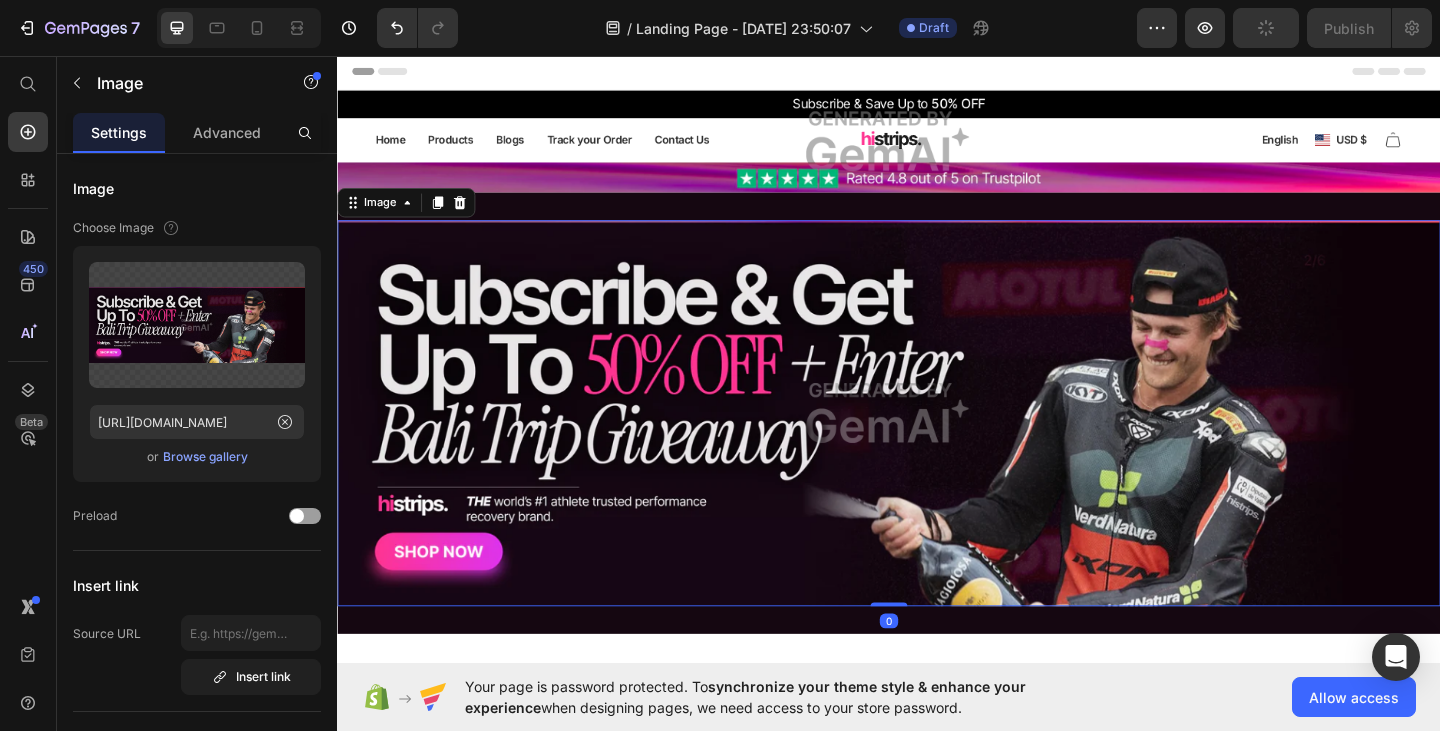 click at bounding box center (937, 445) 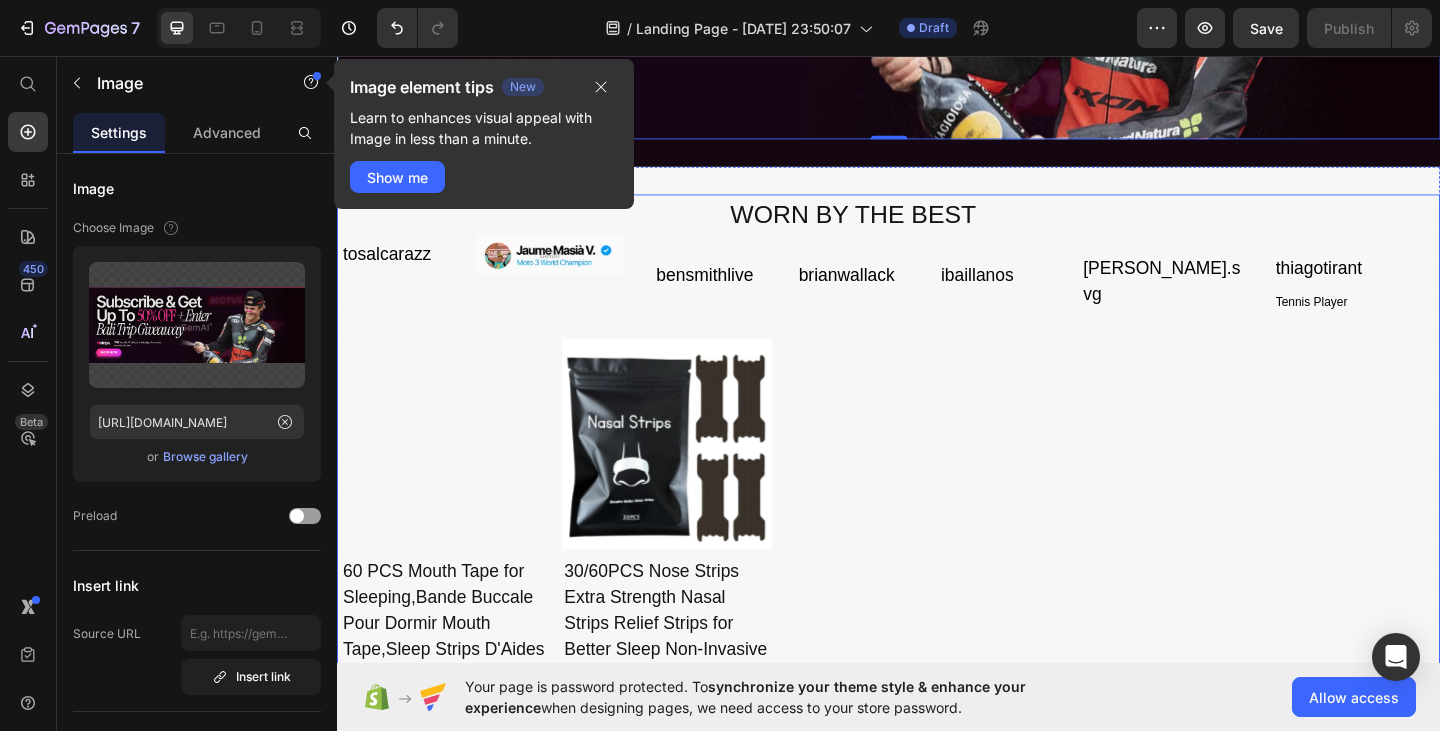 scroll, scrollTop: 522, scrollLeft: 0, axis: vertical 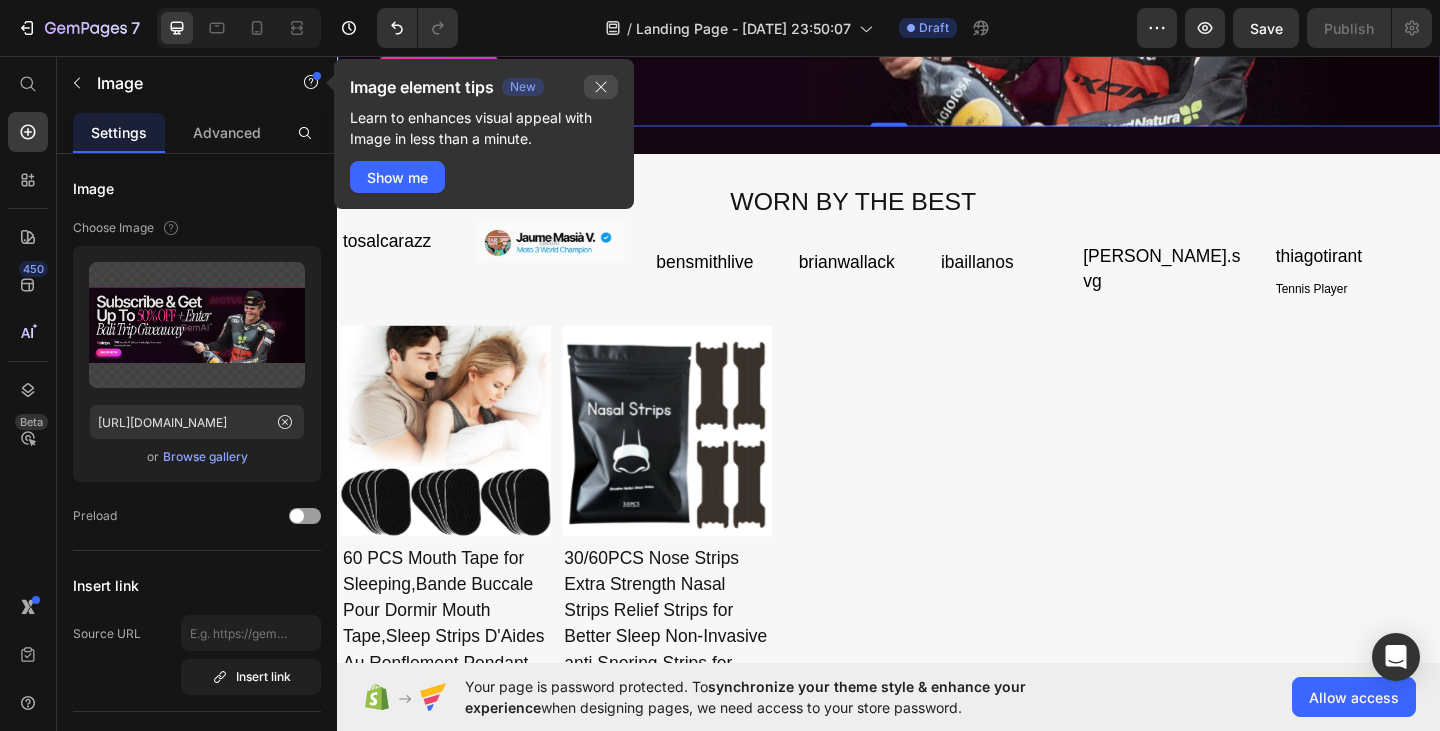 drag, startPoint x: 609, startPoint y: 90, endPoint x: 297, endPoint y: 40, distance: 315.98102 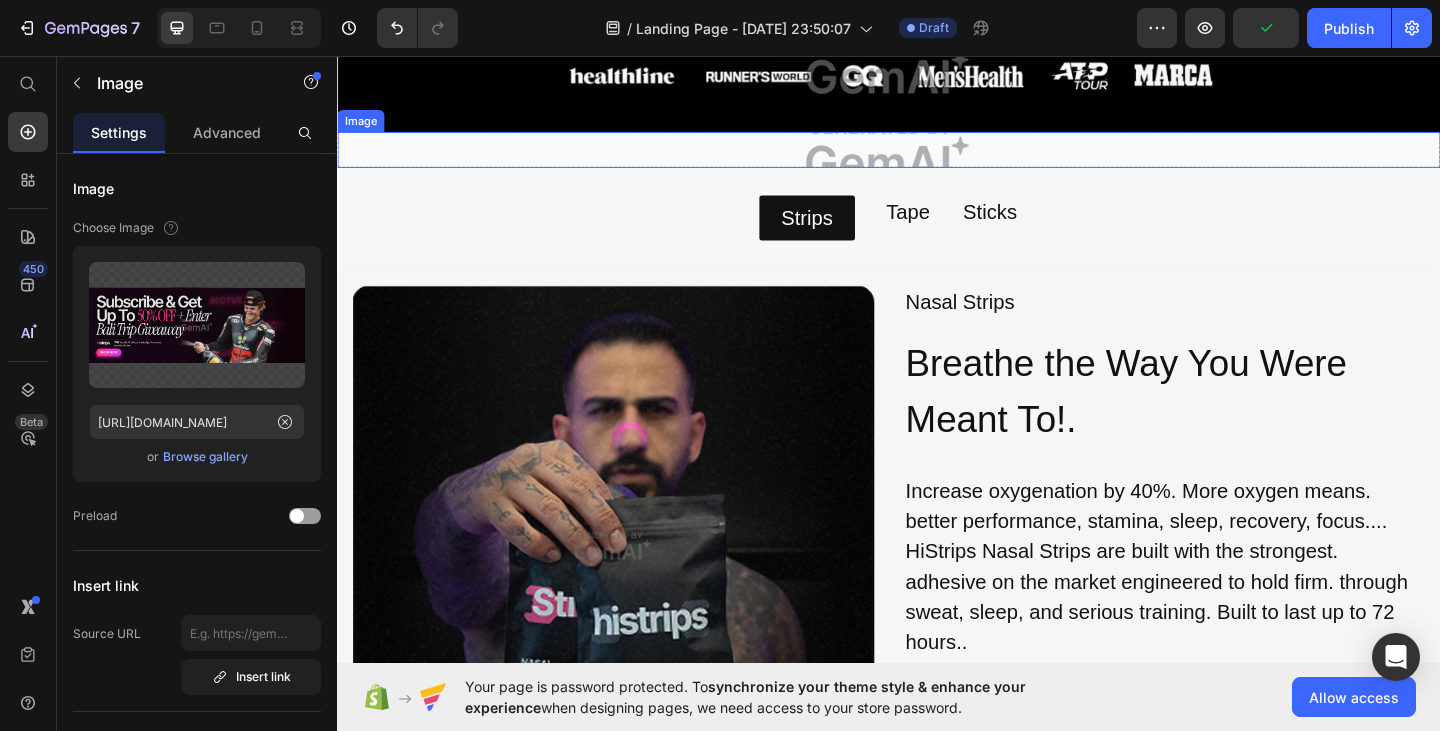 scroll, scrollTop: 2112, scrollLeft: 0, axis: vertical 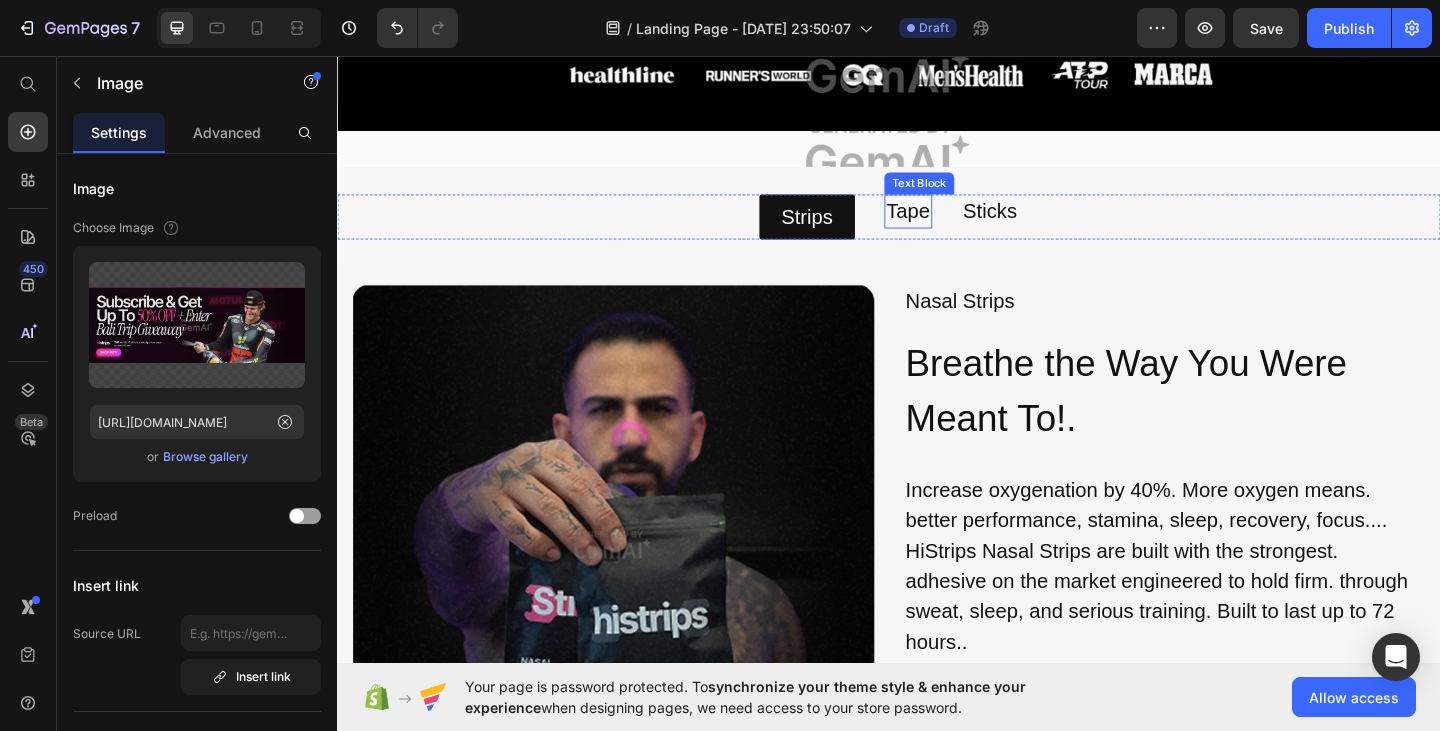 click on "Tape" at bounding box center (958, 225) 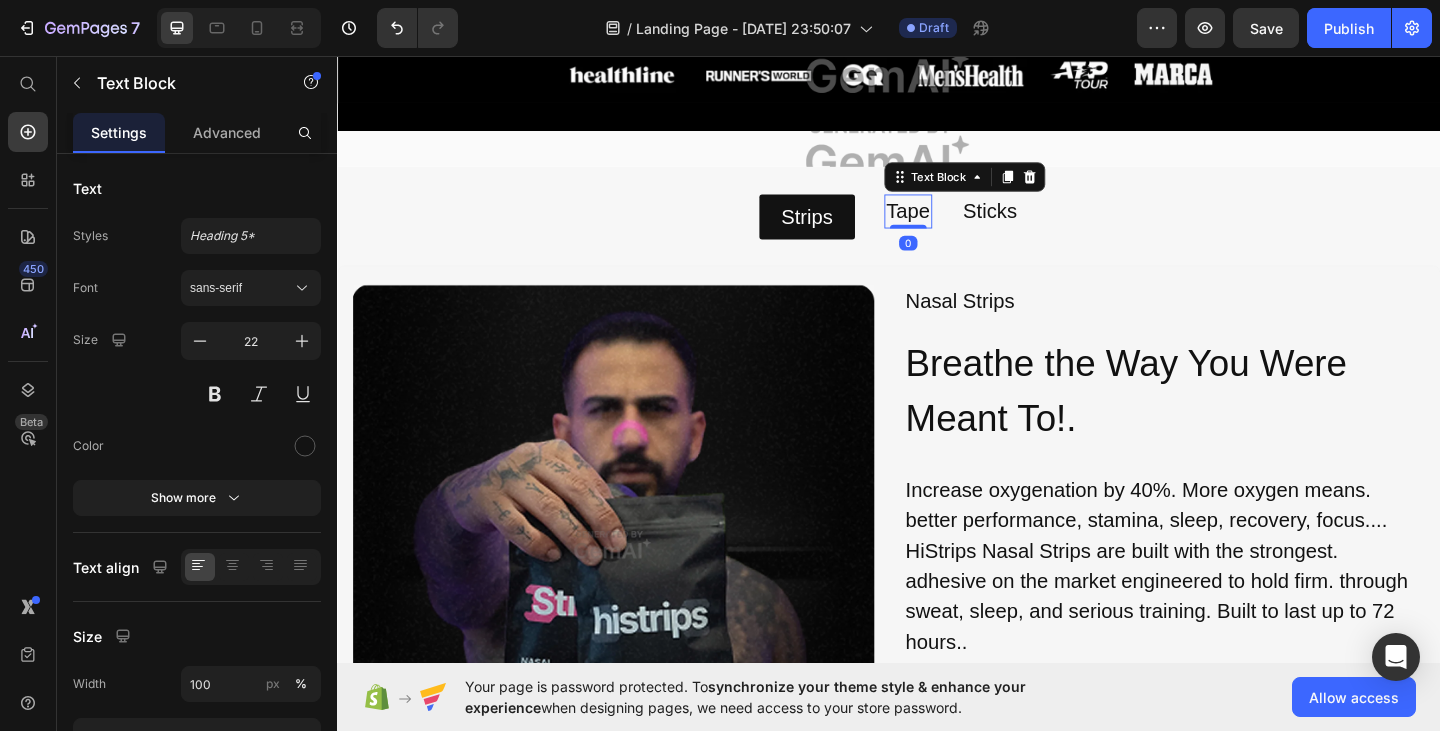 click on "Tape" at bounding box center (958, 225) 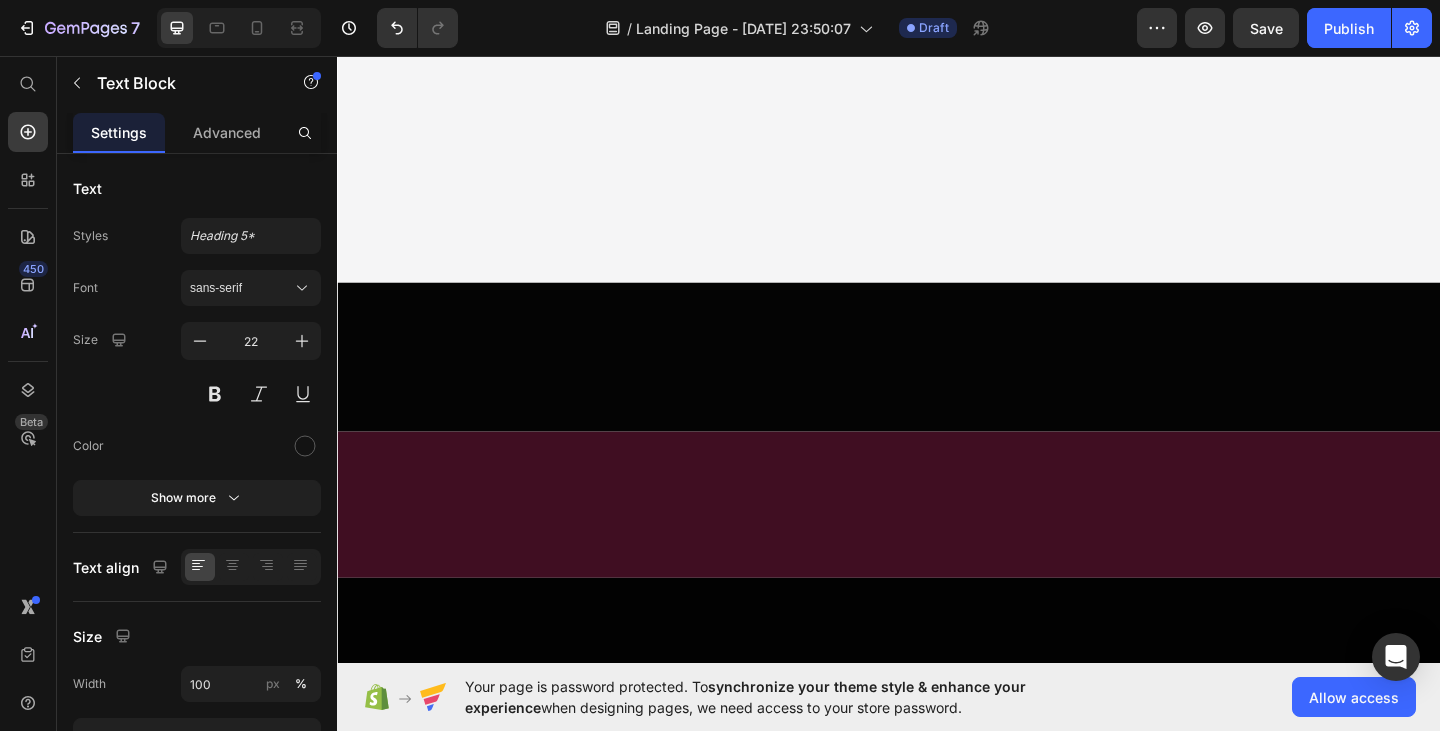 scroll, scrollTop: 0, scrollLeft: 0, axis: both 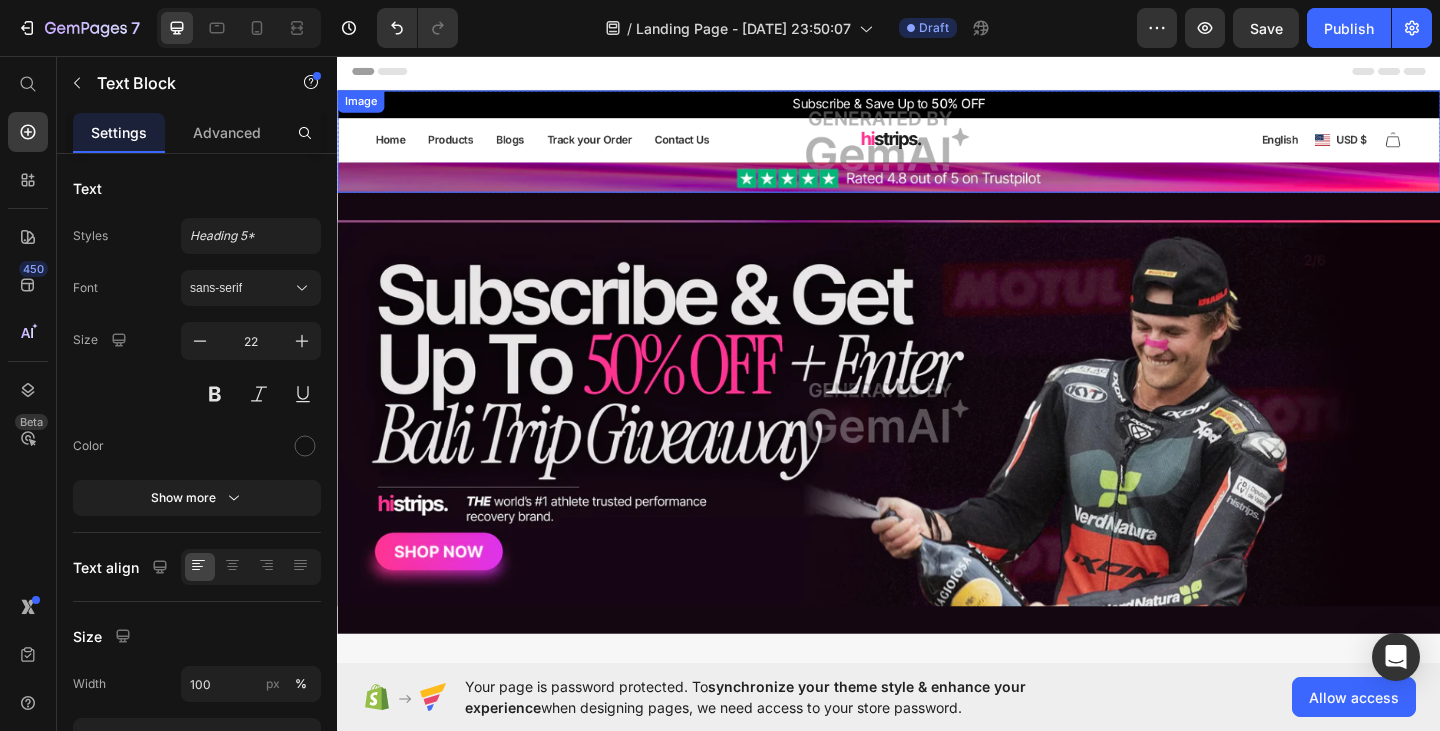 click at bounding box center (937, 149) 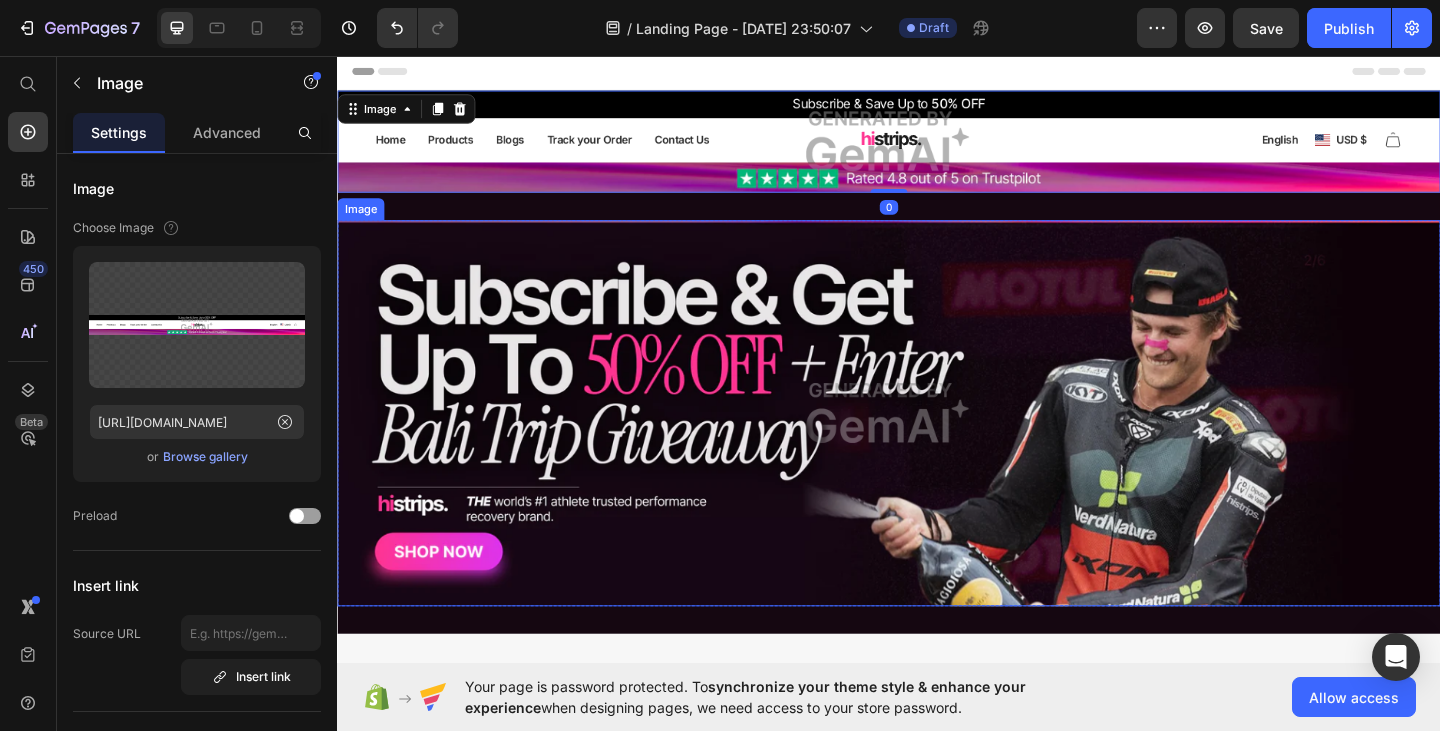 click at bounding box center (937, 445) 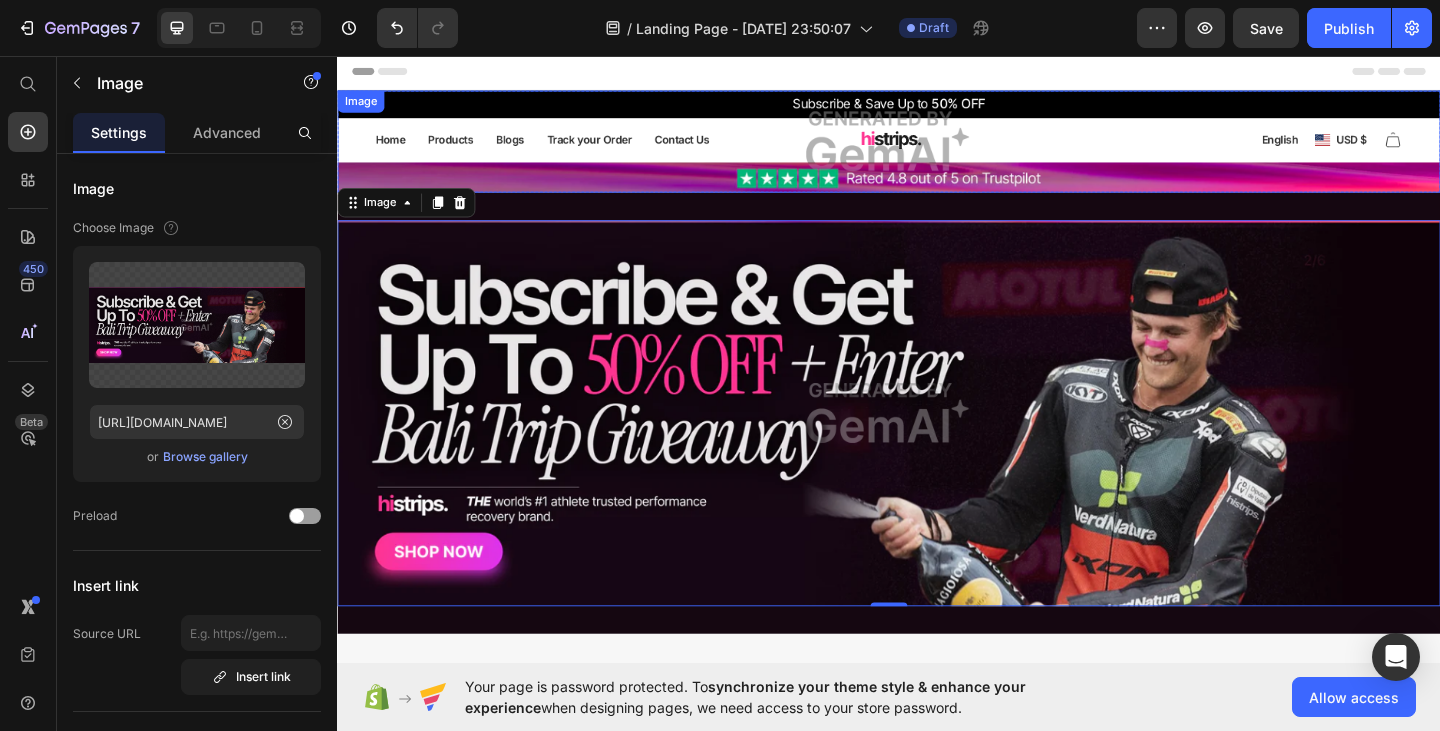 click at bounding box center (937, 149) 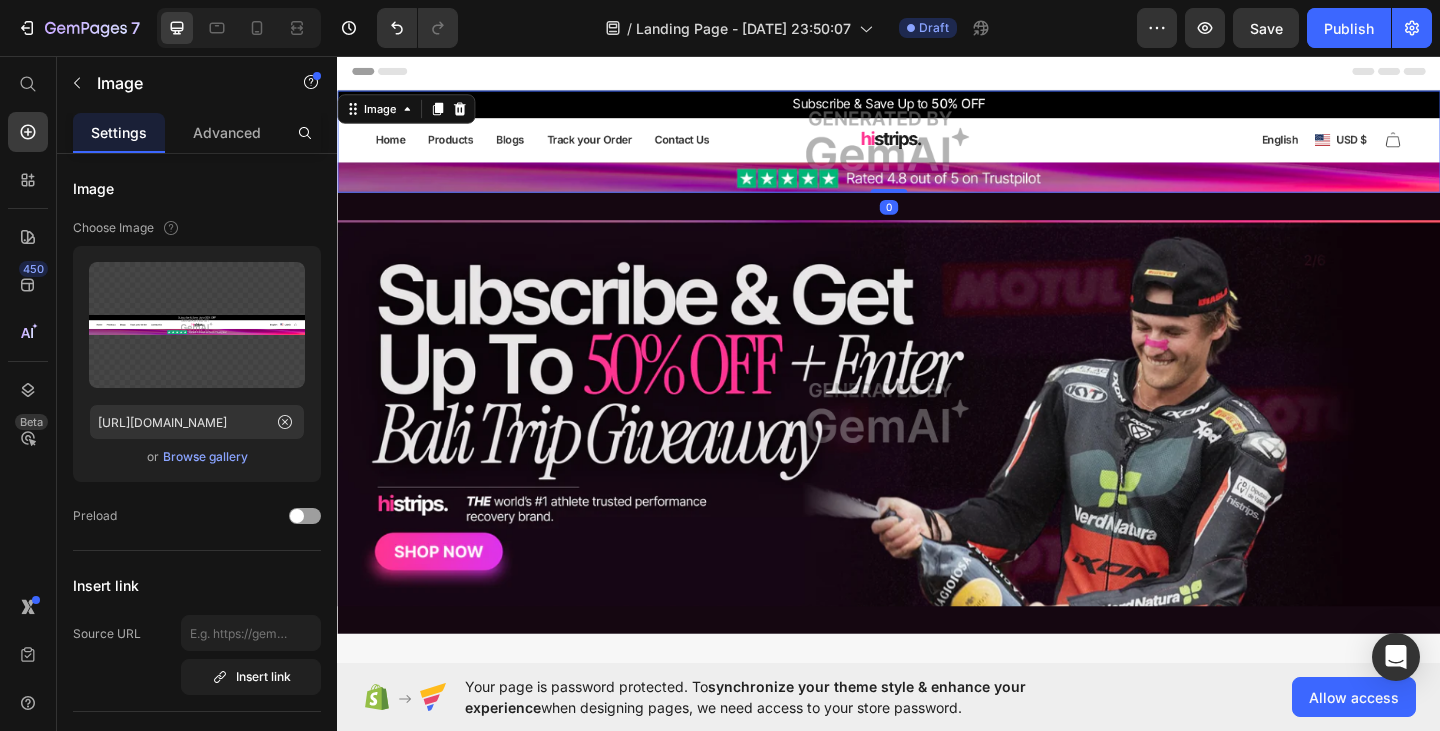 click at bounding box center (937, 149) 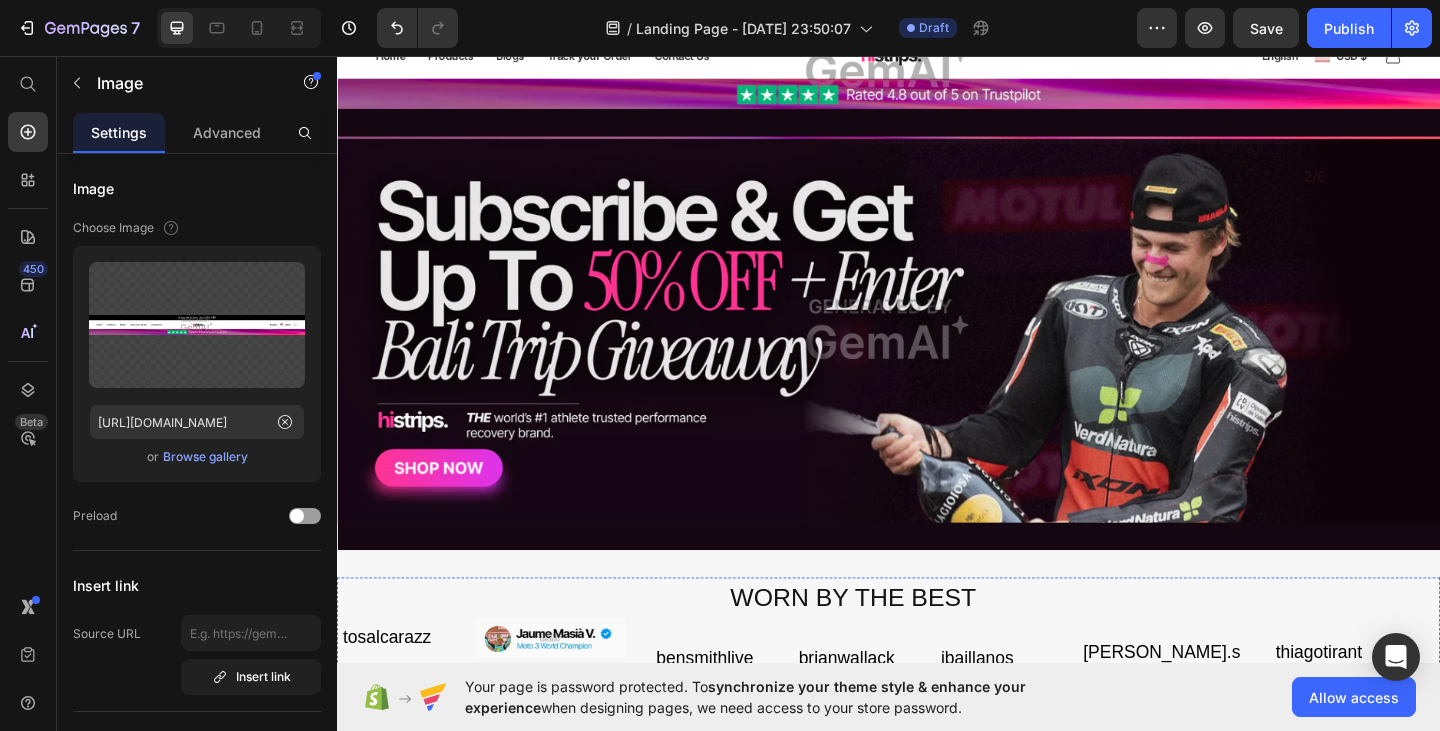 scroll, scrollTop: 60, scrollLeft: 0, axis: vertical 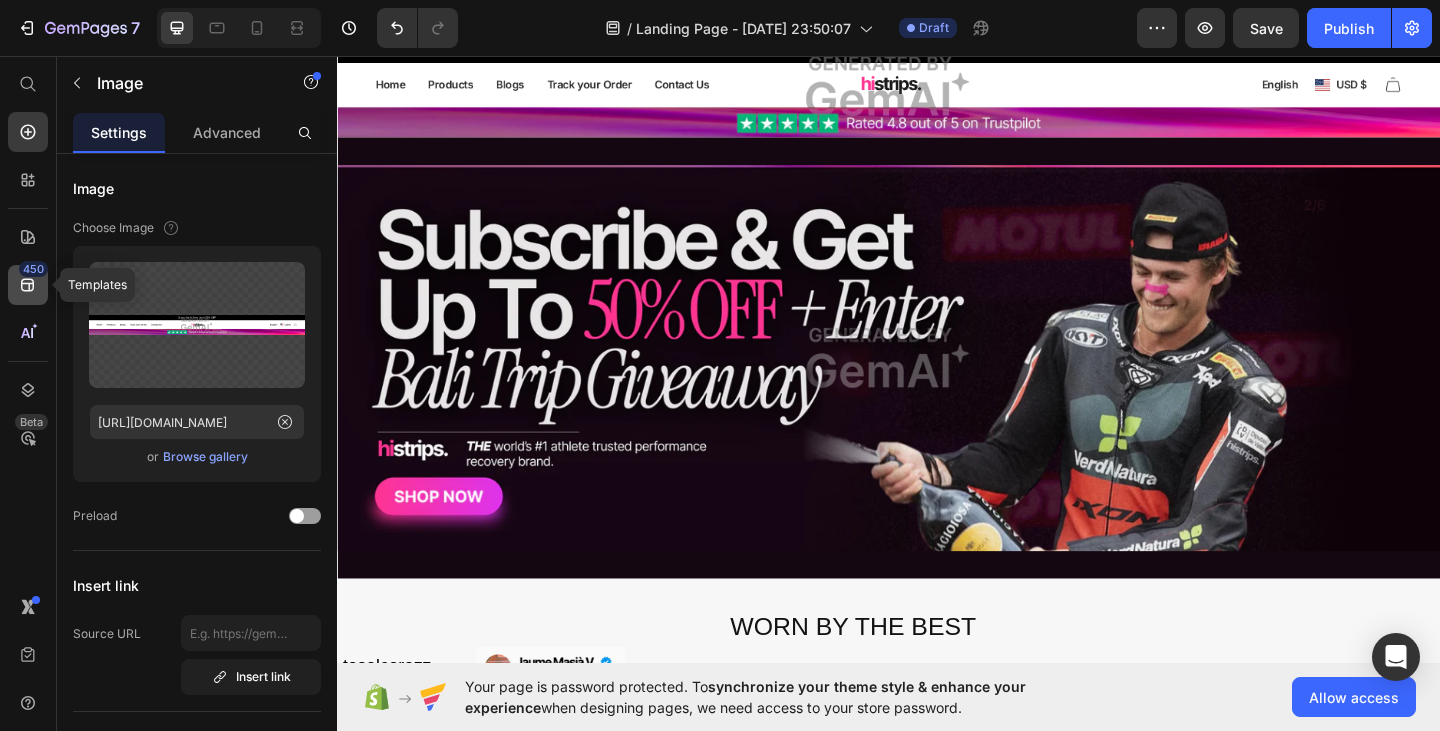 click on "450" 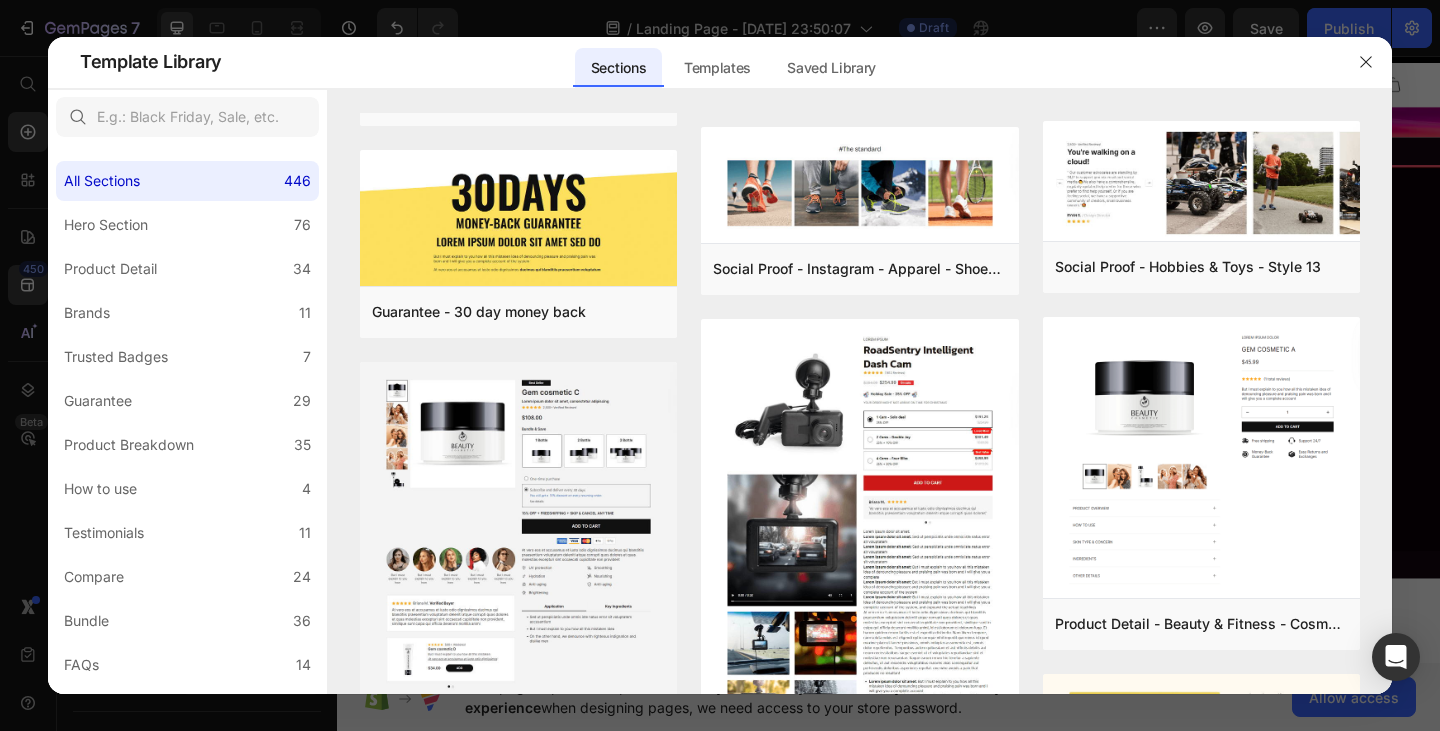 scroll, scrollTop: 0, scrollLeft: 0, axis: both 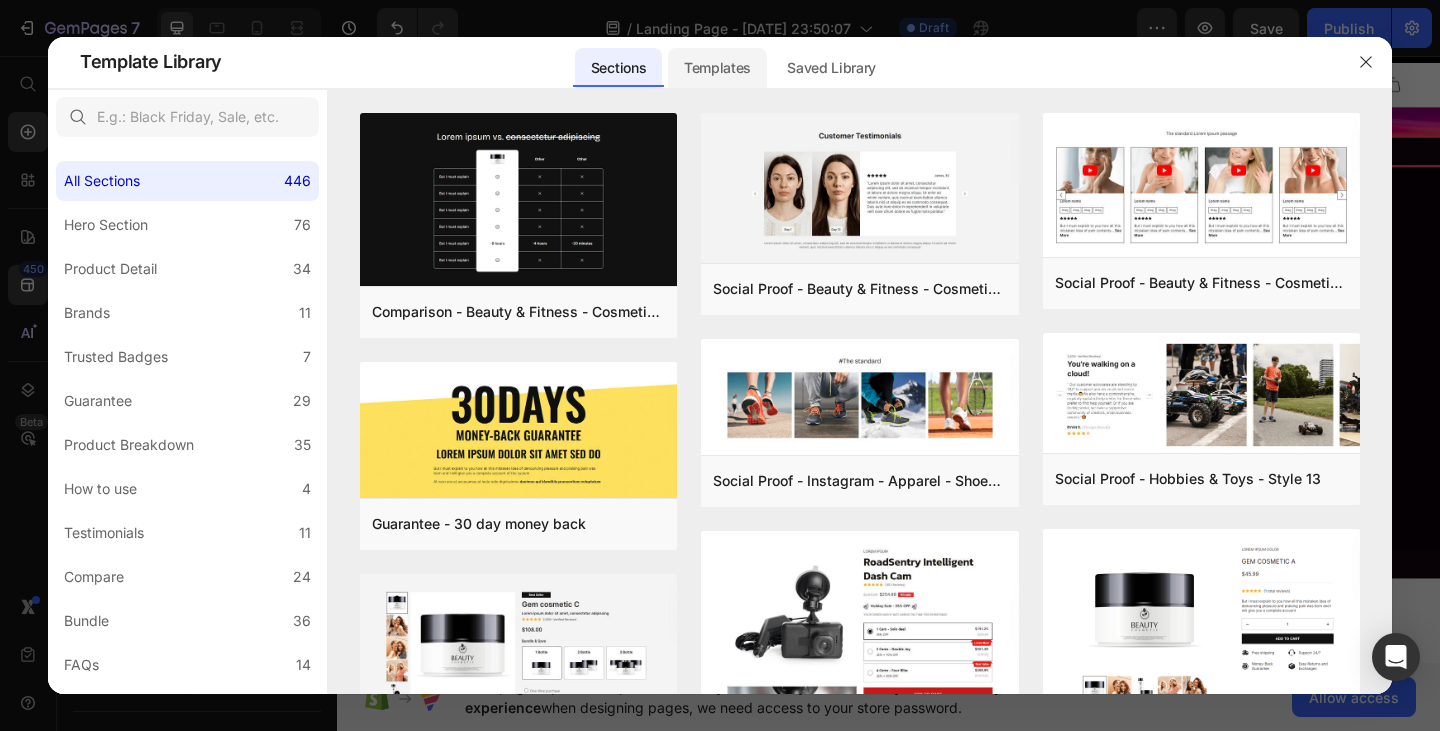 click on "Templates" 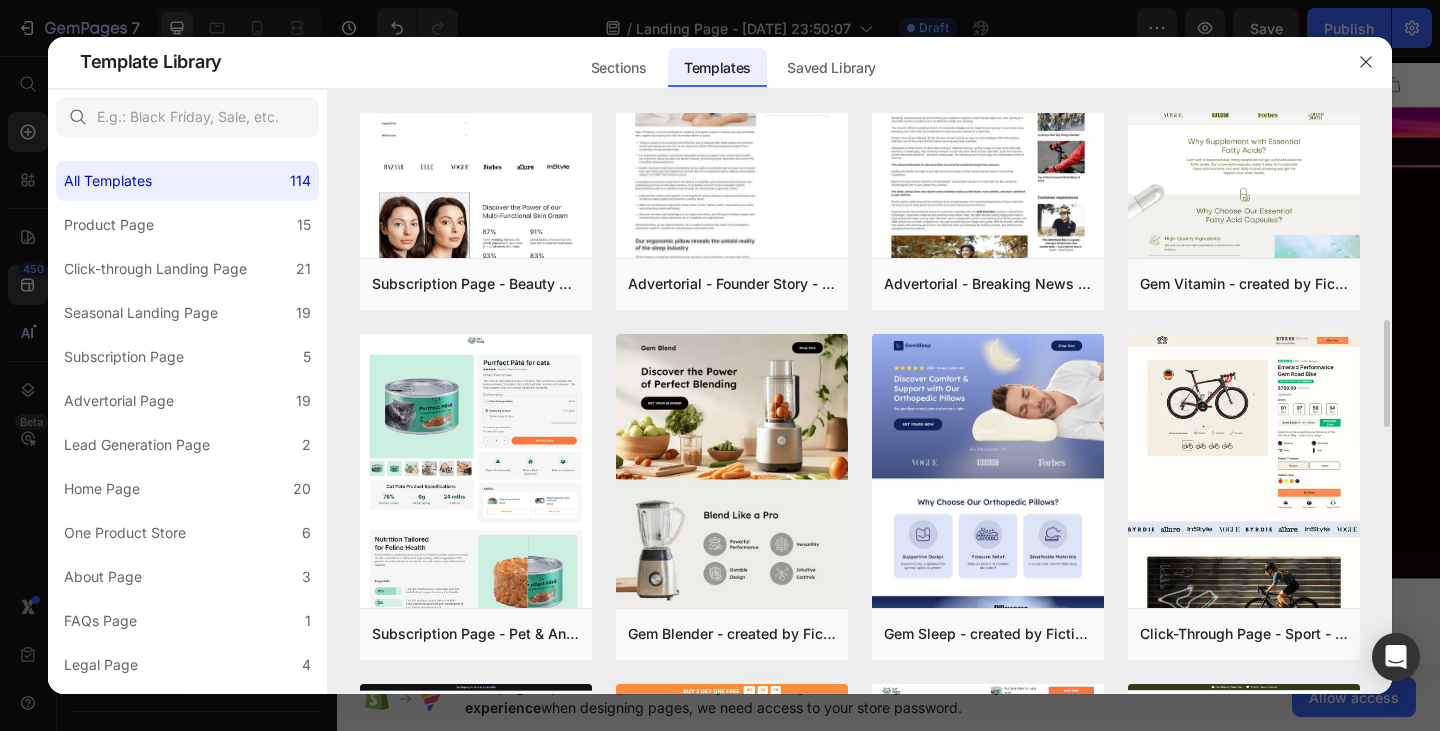 scroll, scrollTop: 1182, scrollLeft: 0, axis: vertical 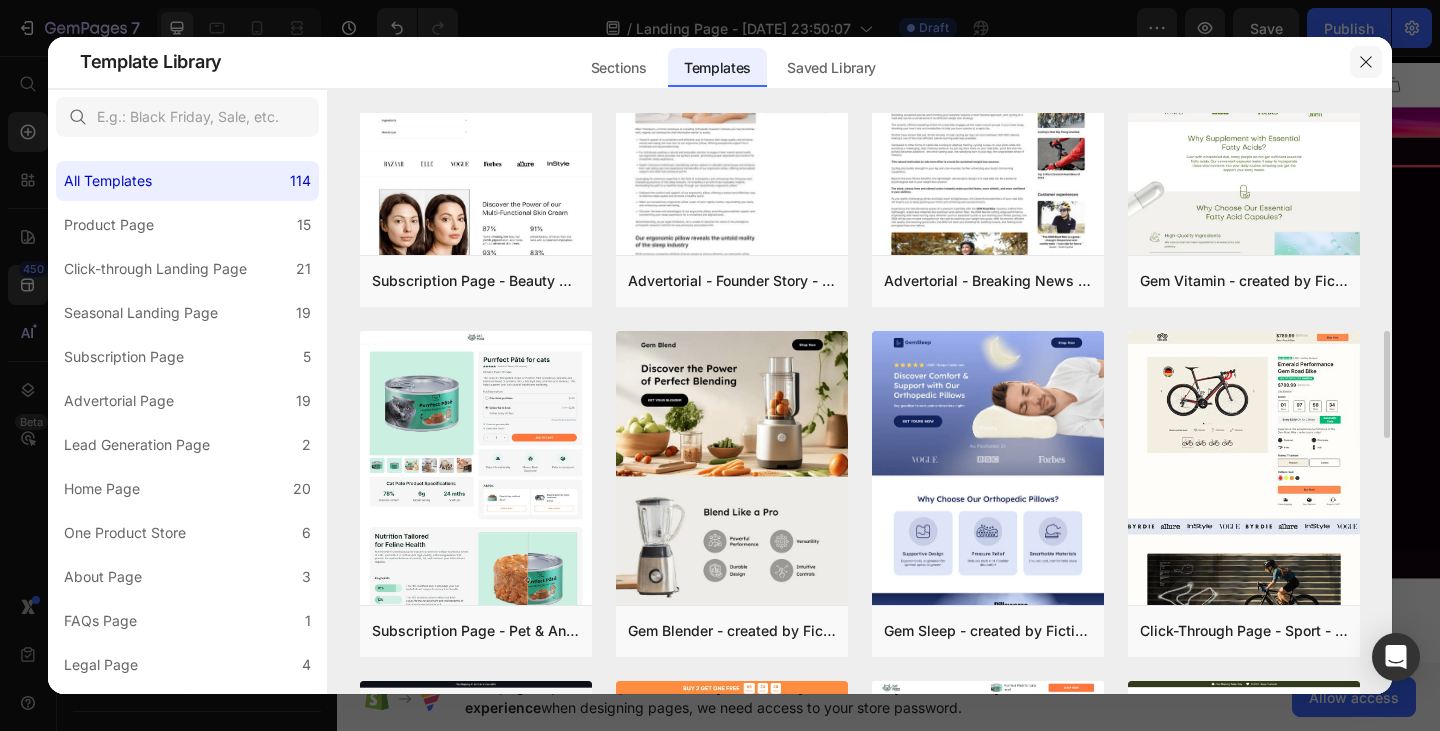 click at bounding box center [1366, 62] 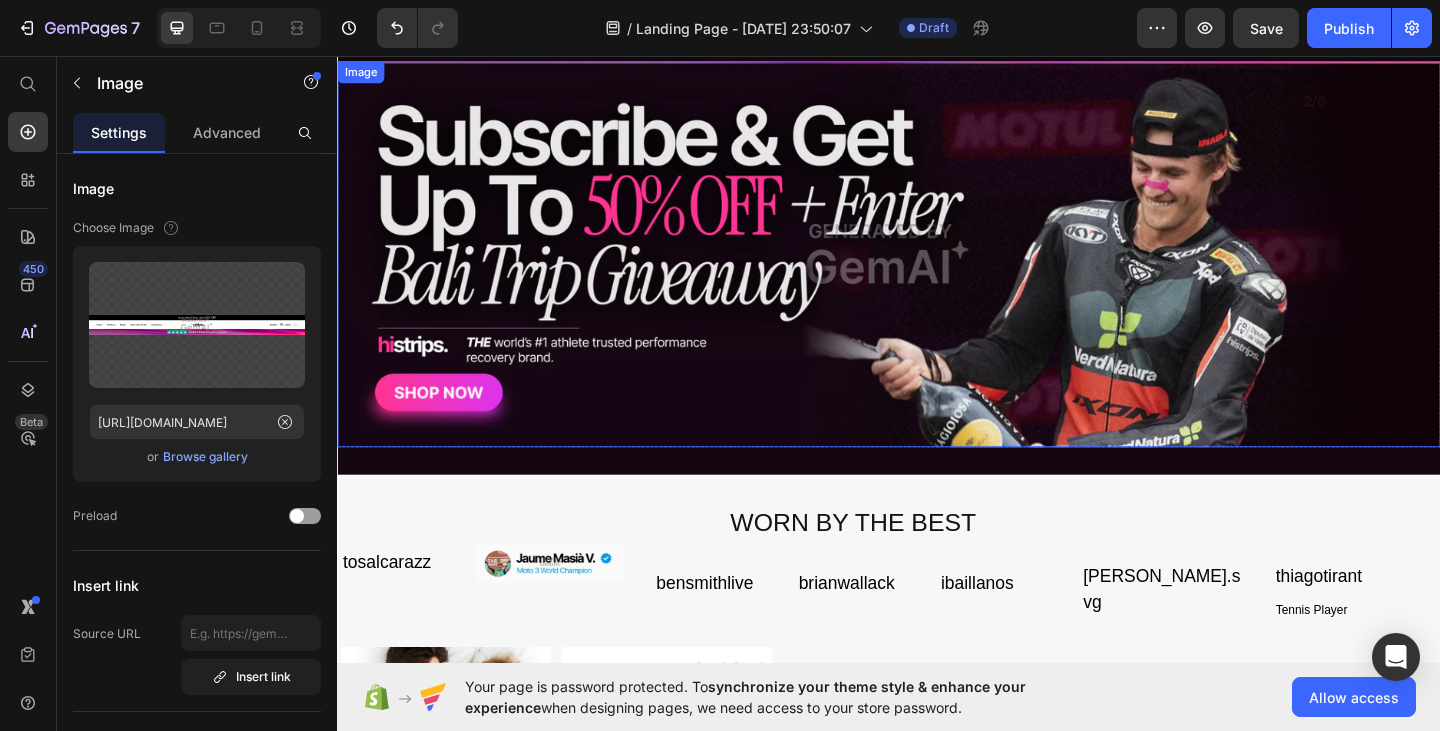 scroll, scrollTop: 0, scrollLeft: 0, axis: both 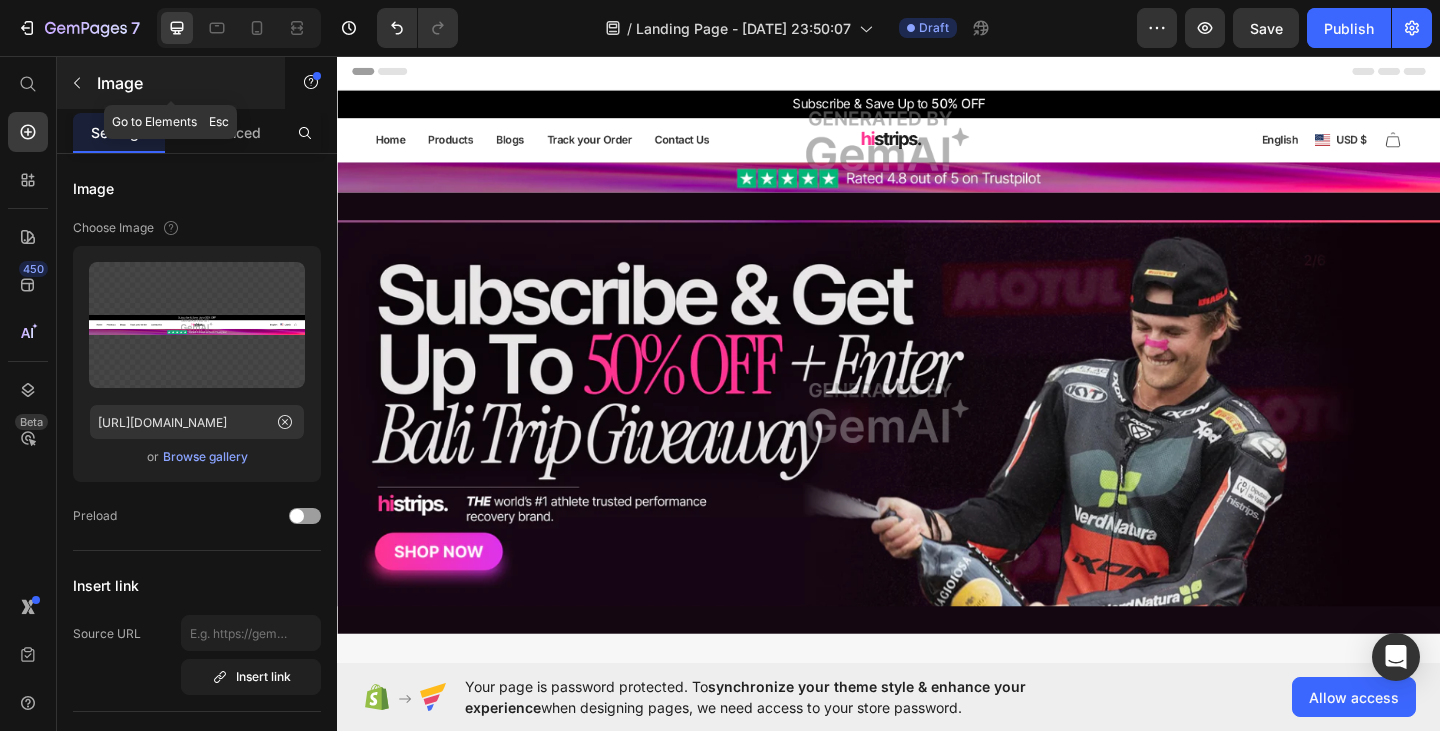 click at bounding box center (77, 83) 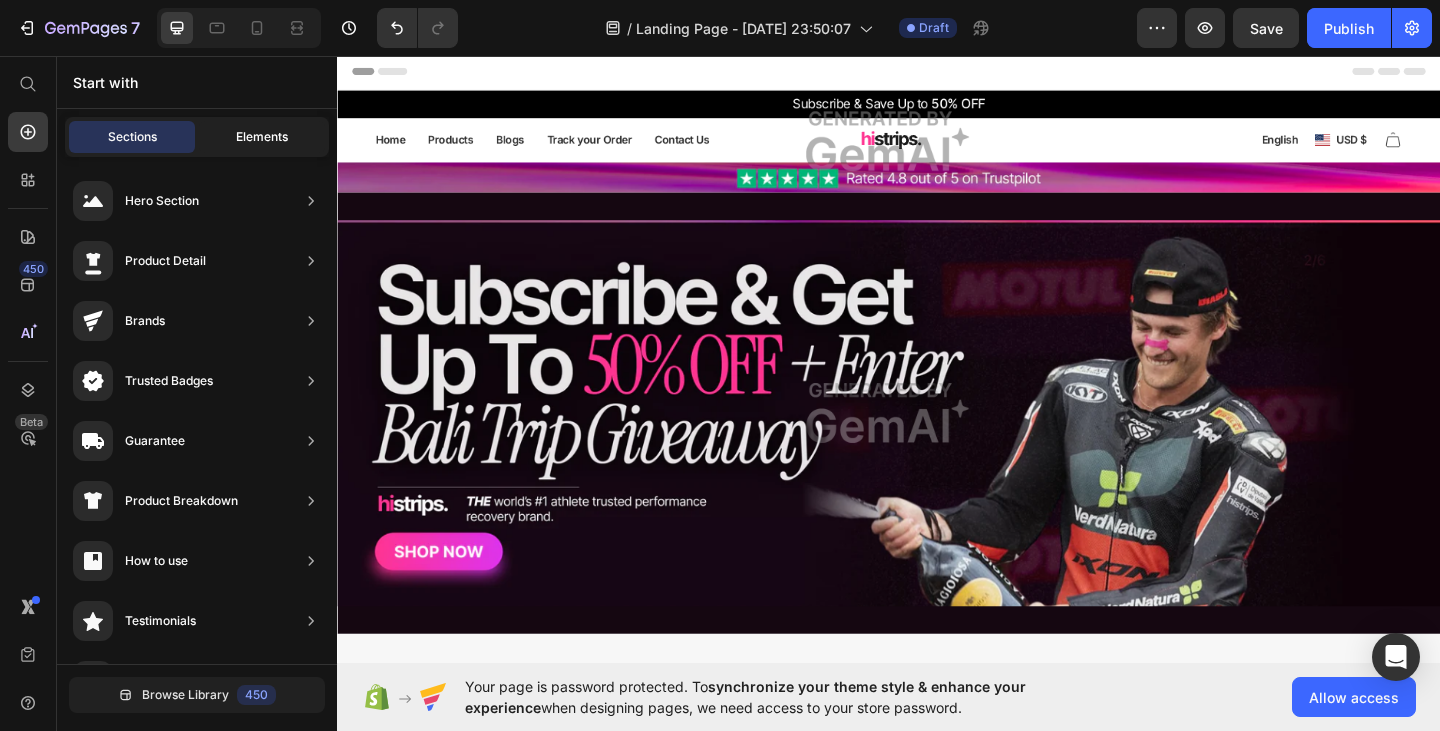 click on "Elements" at bounding box center [262, 137] 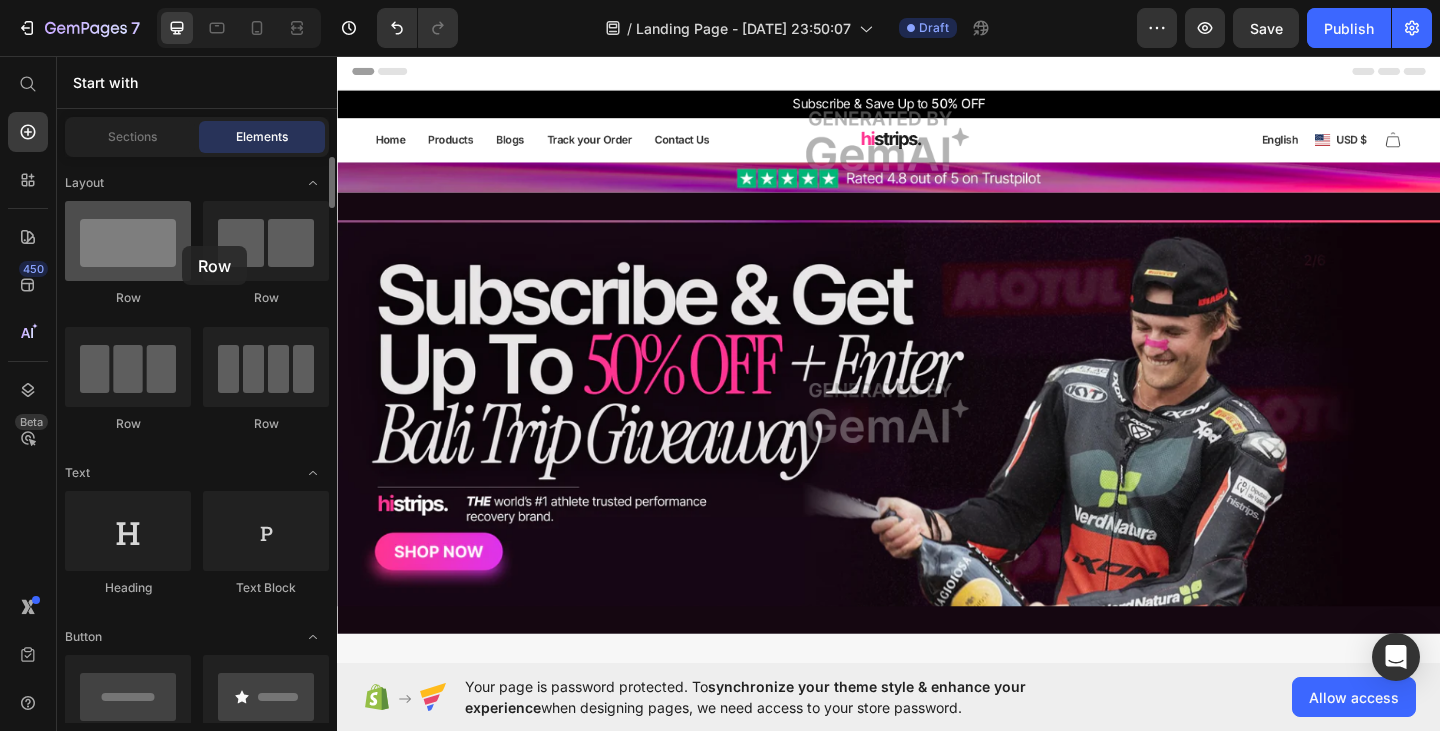 drag, startPoint x: 137, startPoint y: 236, endPoint x: 160, endPoint y: 251, distance: 27.45906 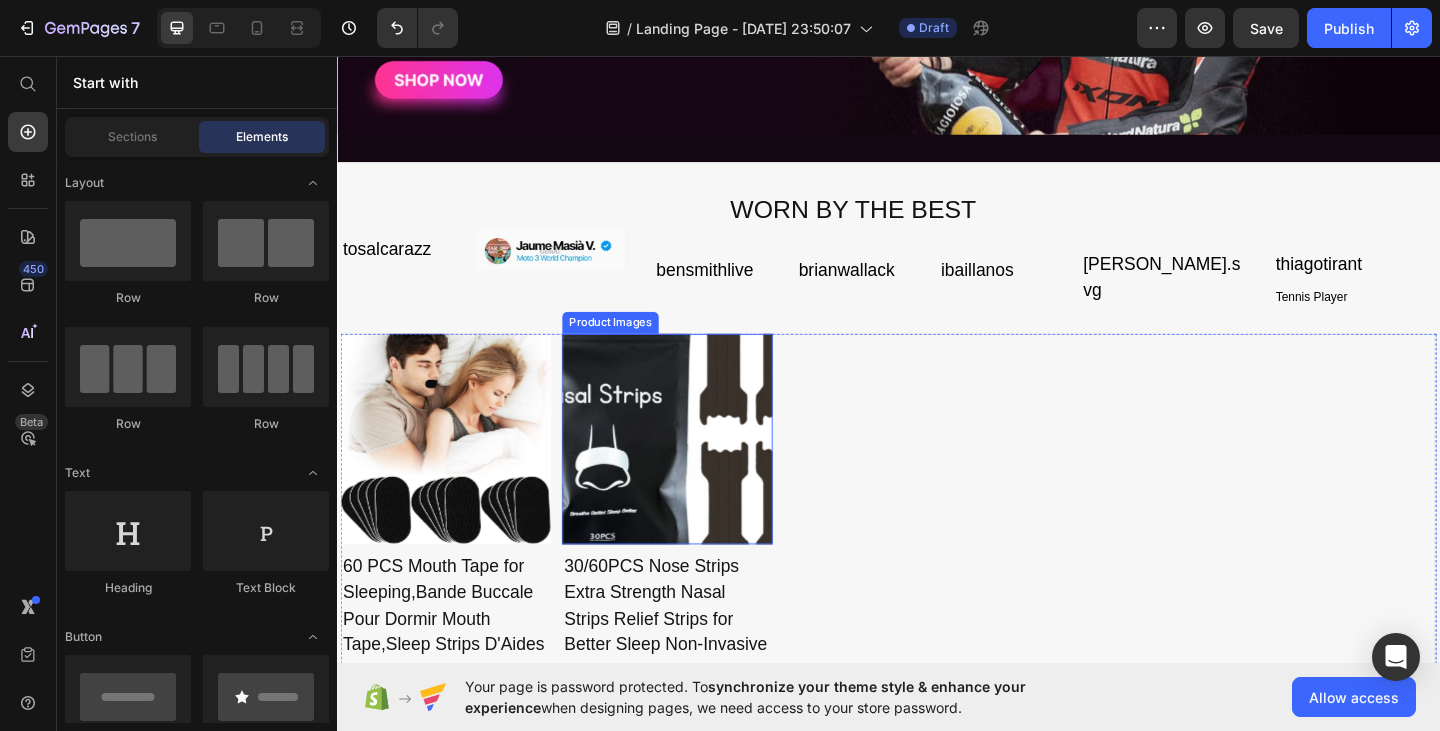 scroll, scrollTop: 0, scrollLeft: 0, axis: both 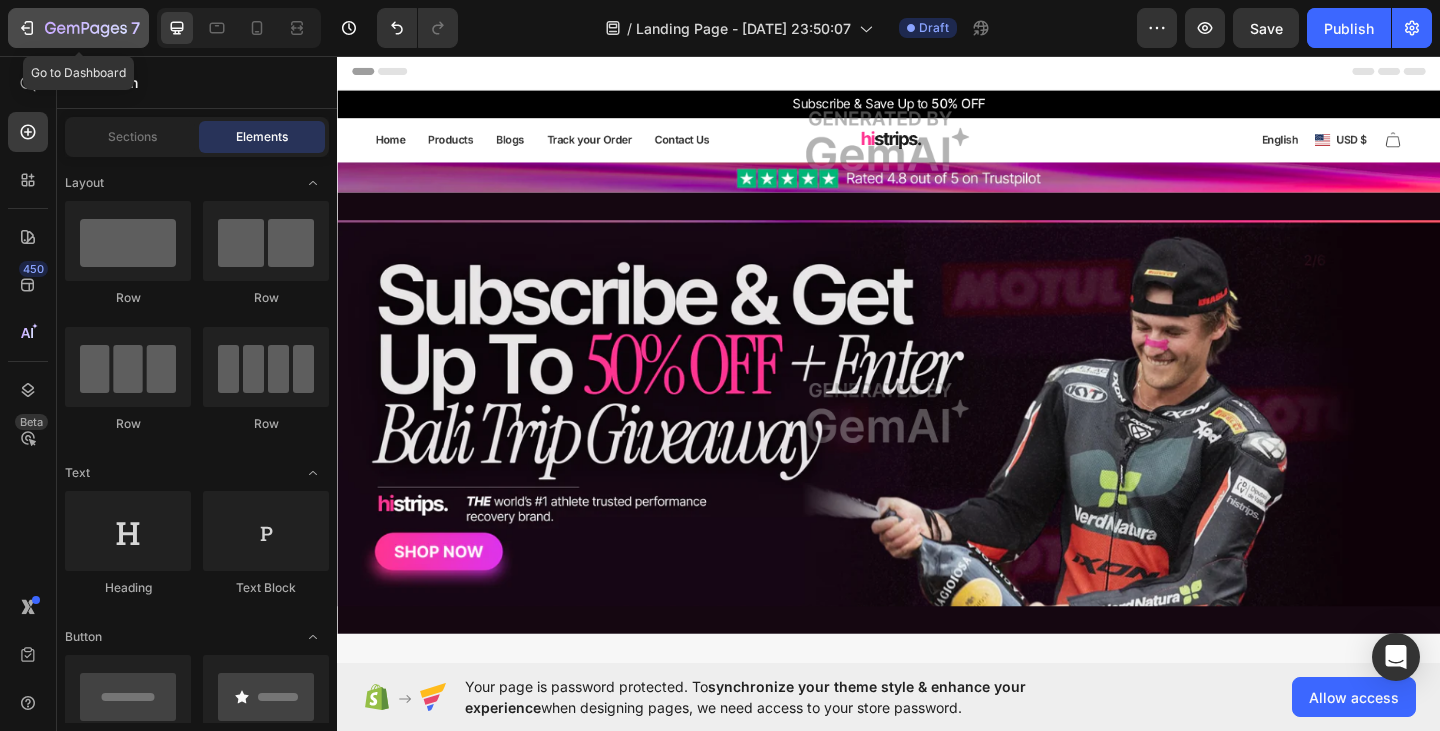 click on "7" 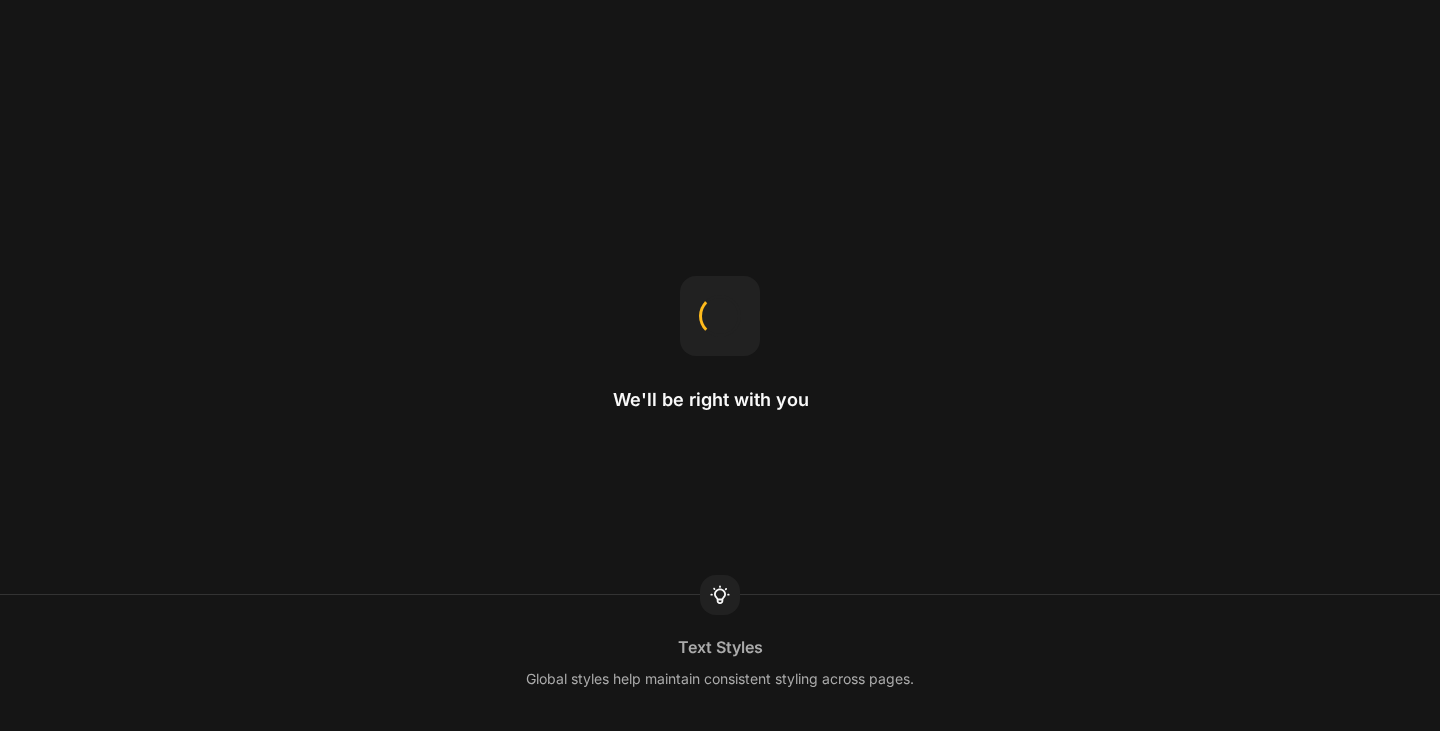 scroll, scrollTop: 0, scrollLeft: 0, axis: both 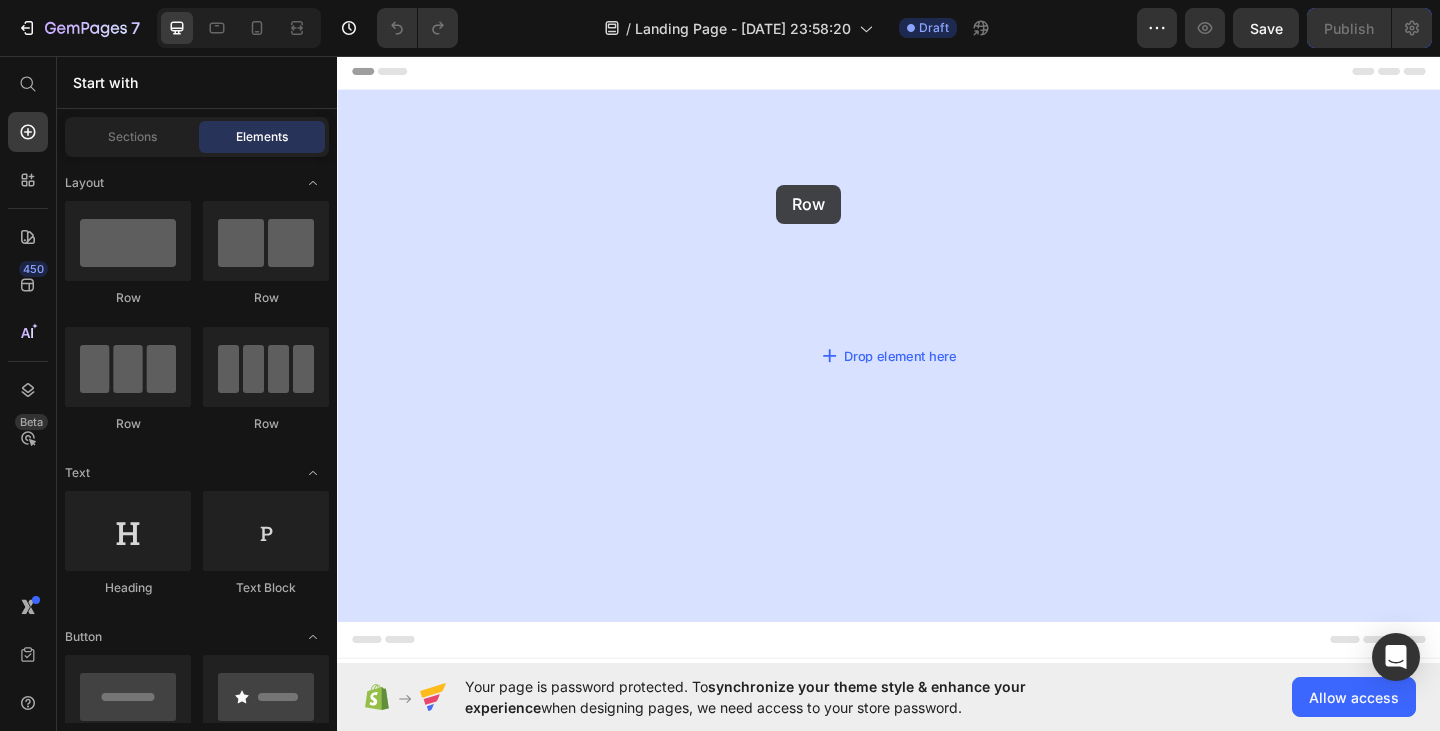 drag, startPoint x: 465, startPoint y: 323, endPoint x: 815, endPoint y: 196, distance: 372.32916 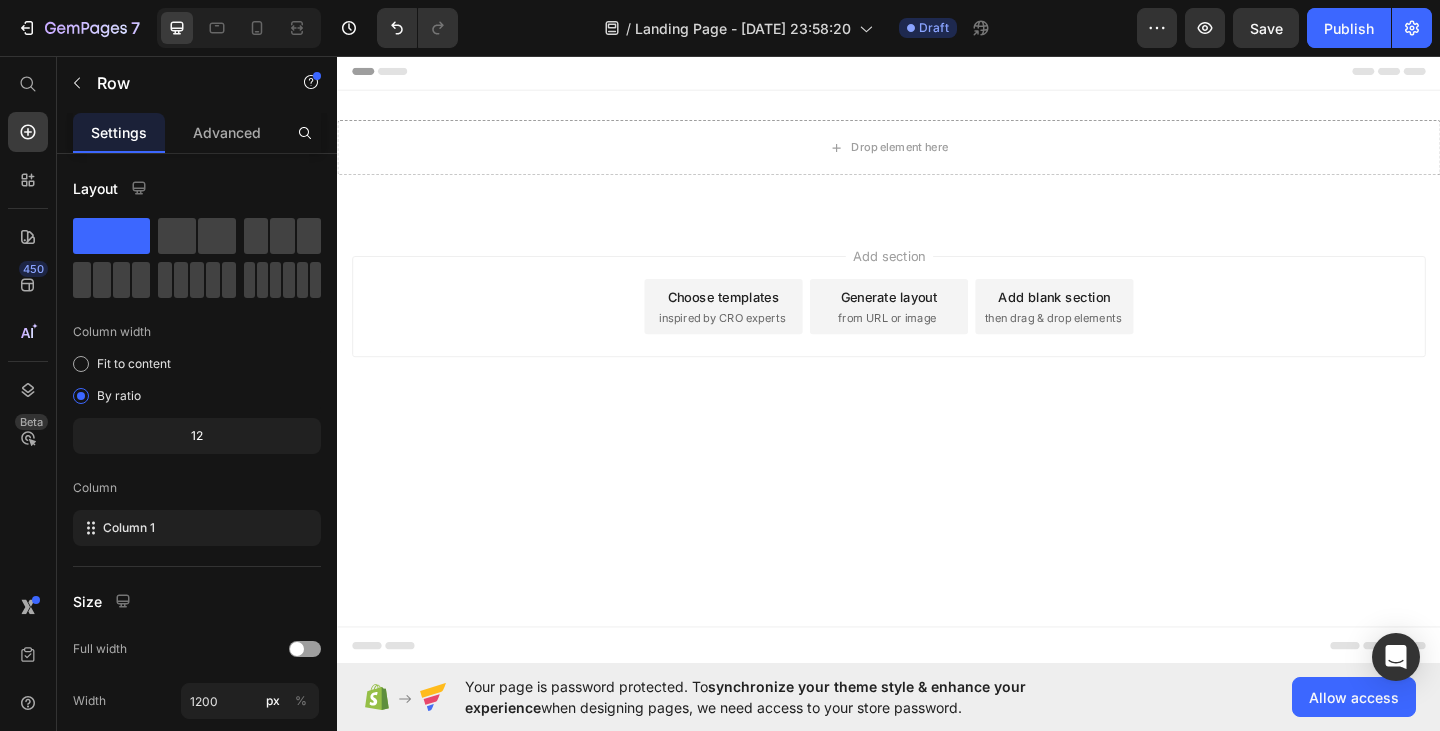 click on "Add section Choose templates inspired by CRO experts Generate layout from URL or image Add blank section then drag & drop elements" at bounding box center (937, 357) 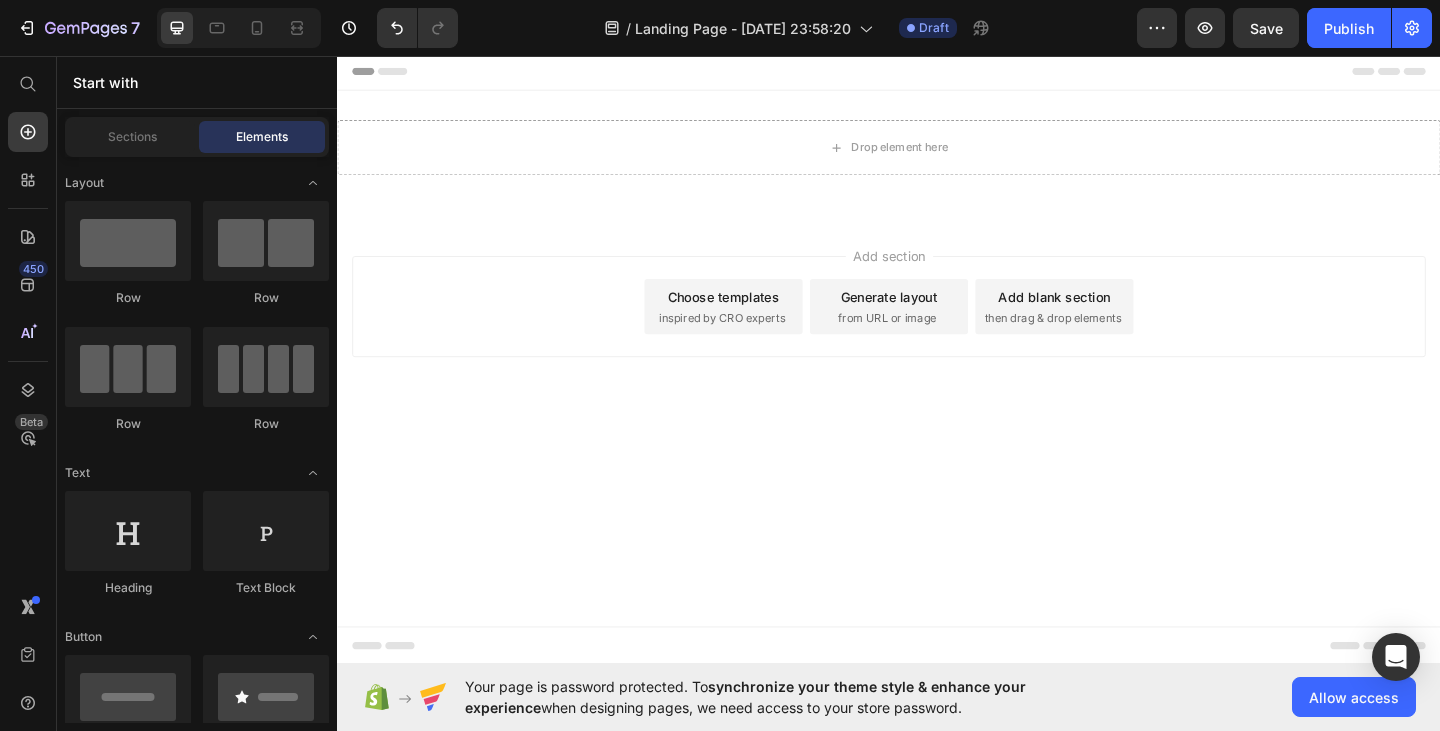 click on "Choose templates" at bounding box center (757, 318) 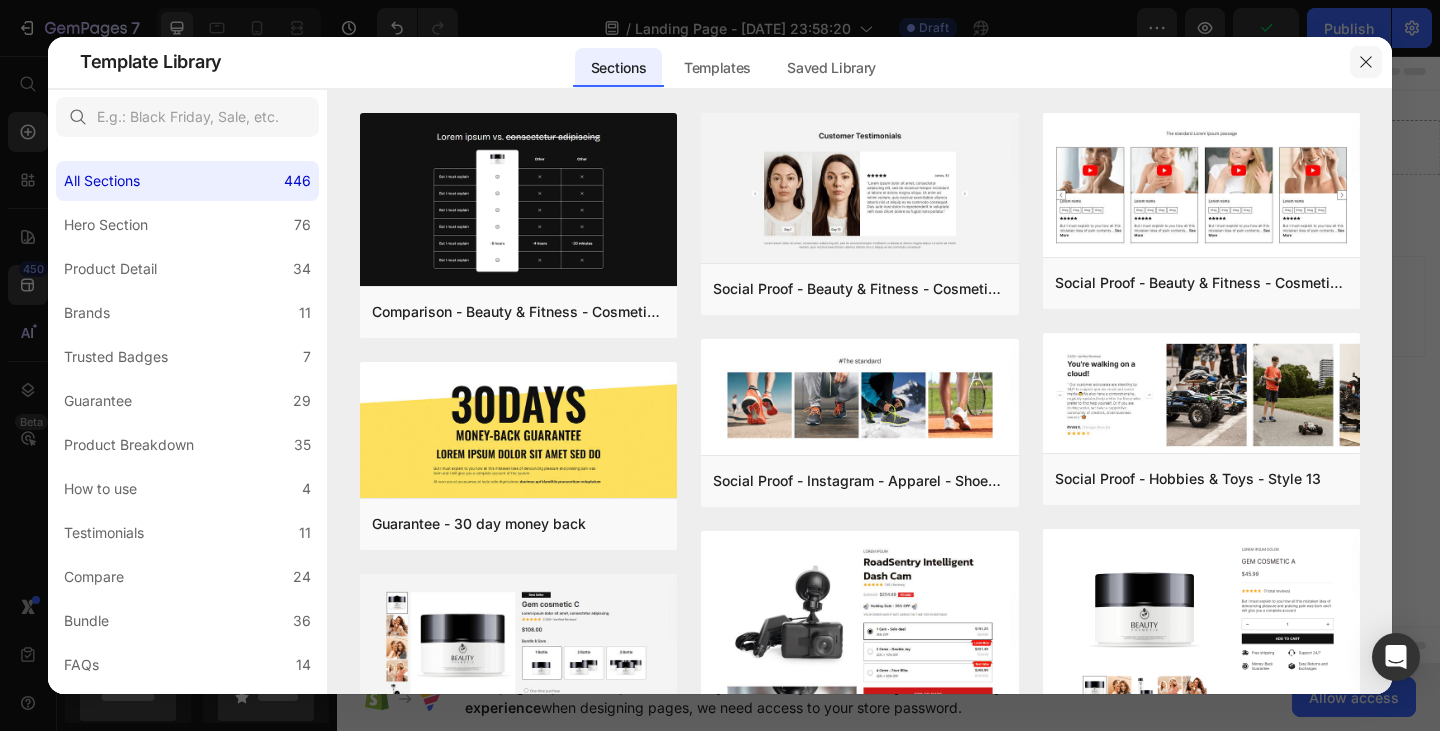 click at bounding box center (1366, 62) 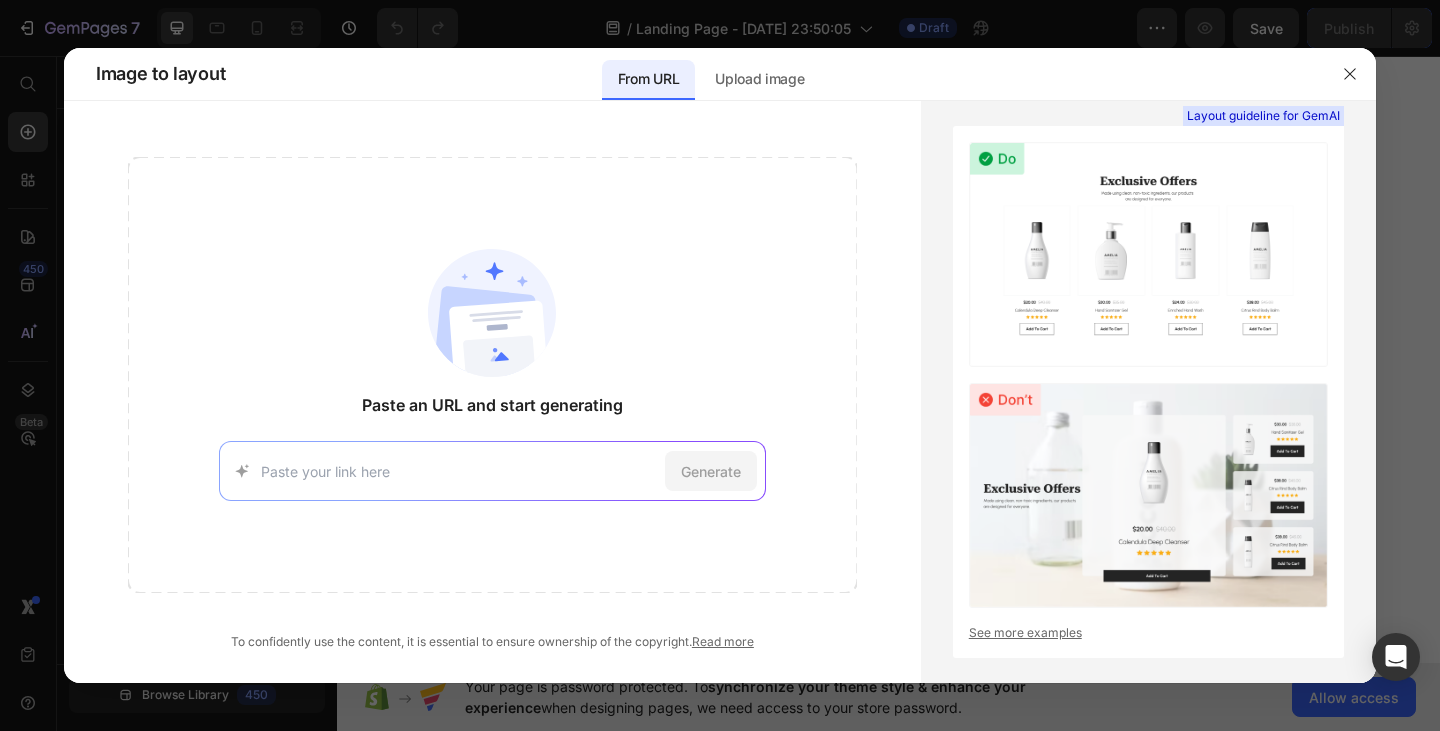 scroll, scrollTop: 0, scrollLeft: 0, axis: both 